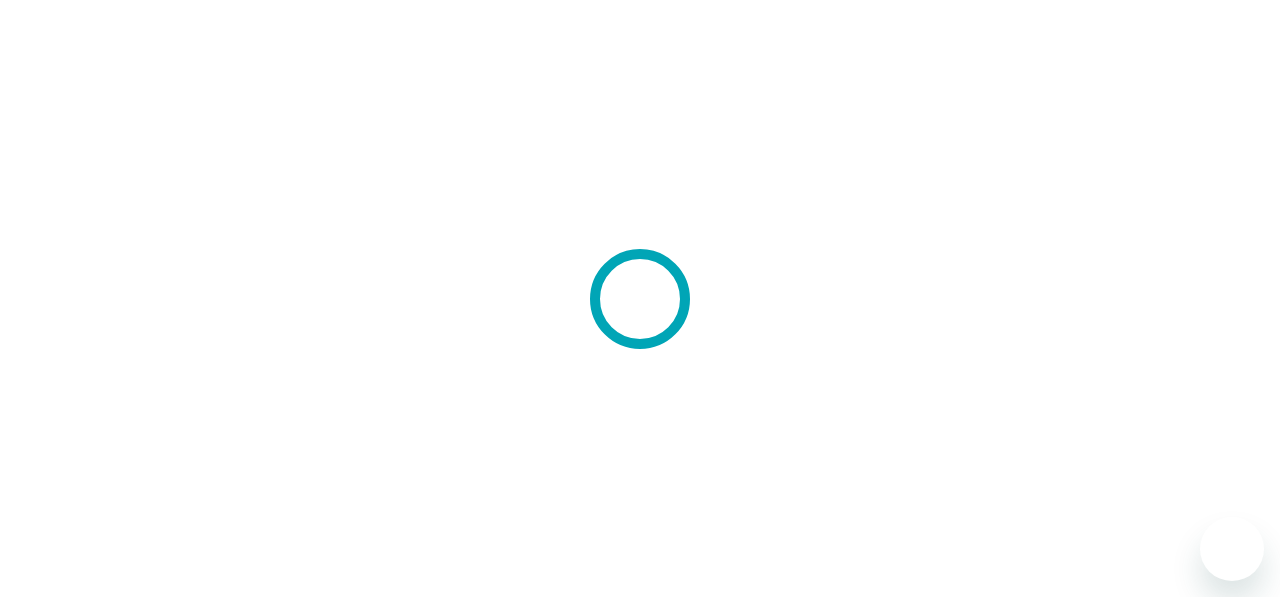 scroll, scrollTop: 0, scrollLeft: 0, axis: both 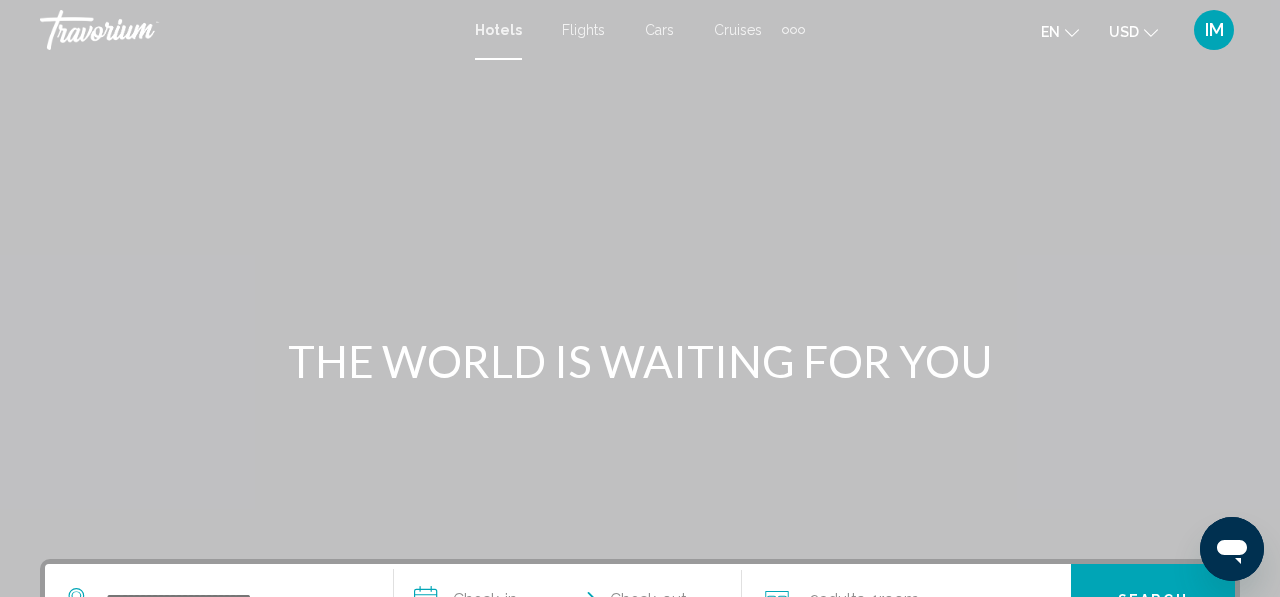 click on "Hotels" at bounding box center [498, 30] 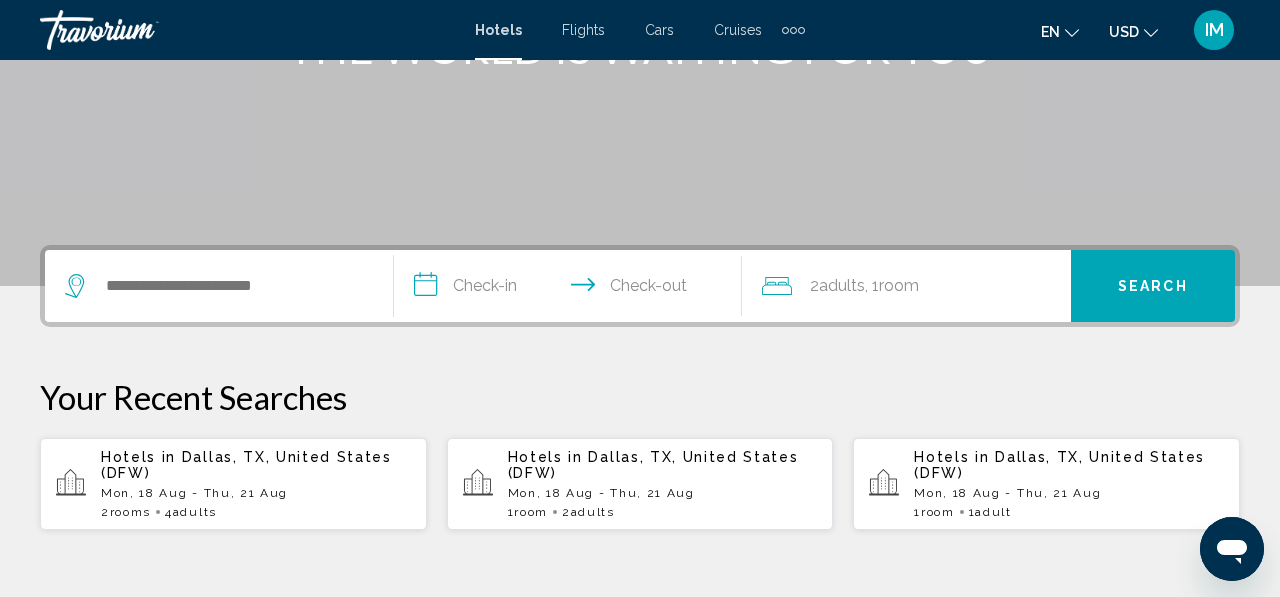 scroll, scrollTop: 344, scrollLeft: 0, axis: vertical 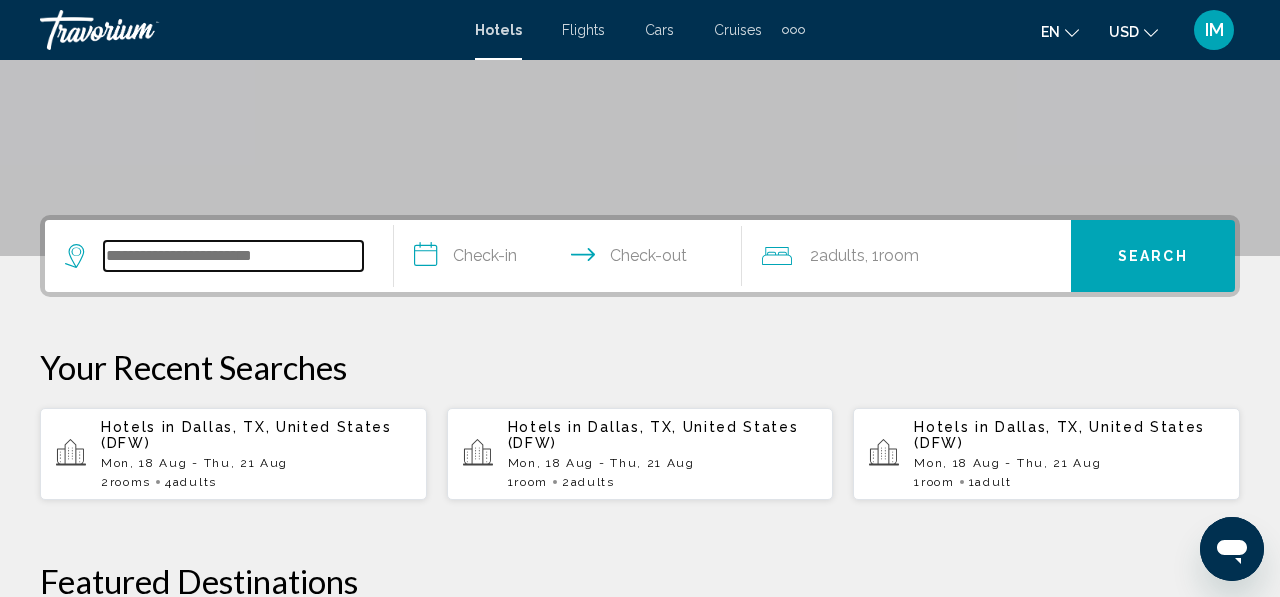 click at bounding box center [233, 256] 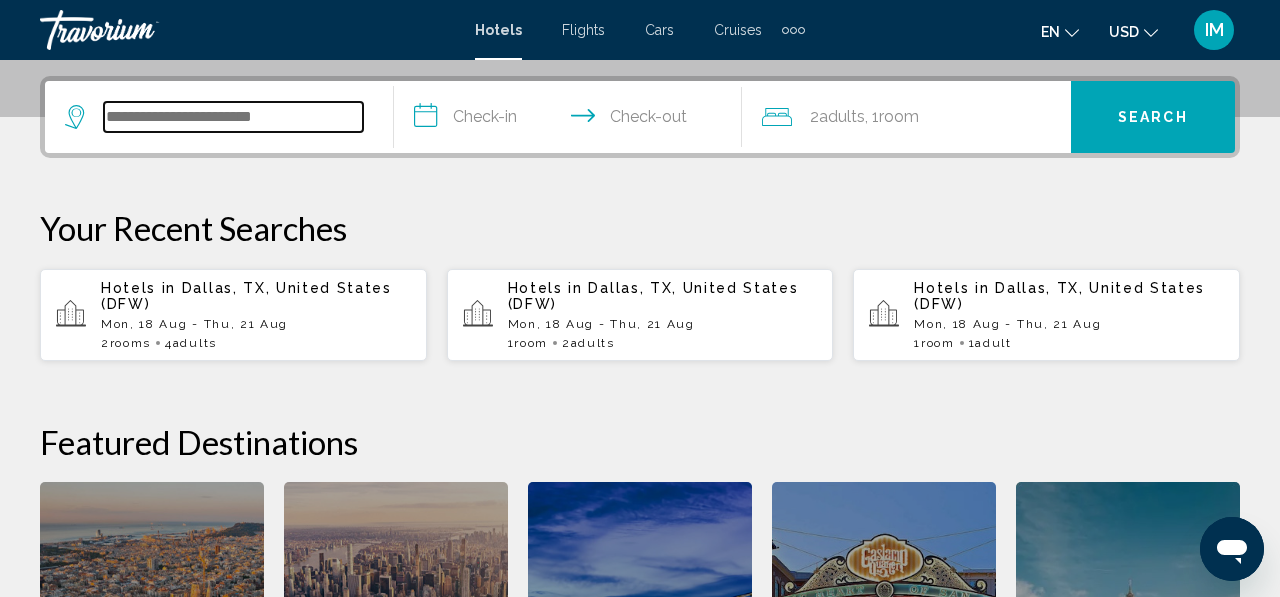 scroll, scrollTop: 494, scrollLeft: 0, axis: vertical 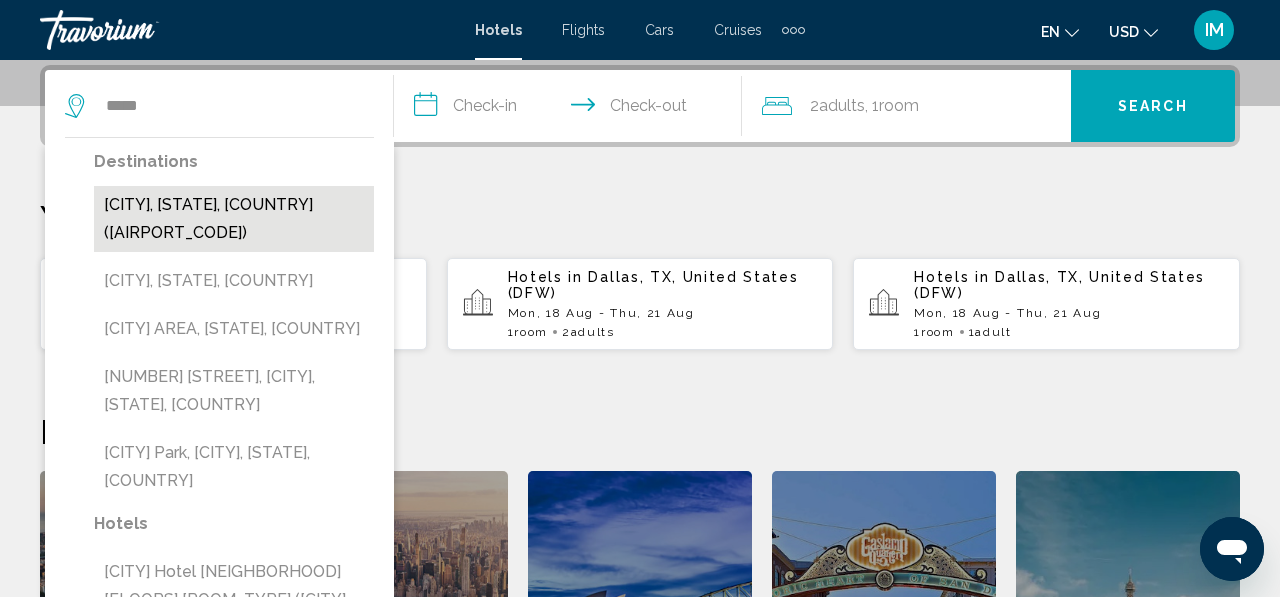 click on "[CITY], [STATE], [COUNTRY] ([AIRPORT_CODE])" at bounding box center [234, 219] 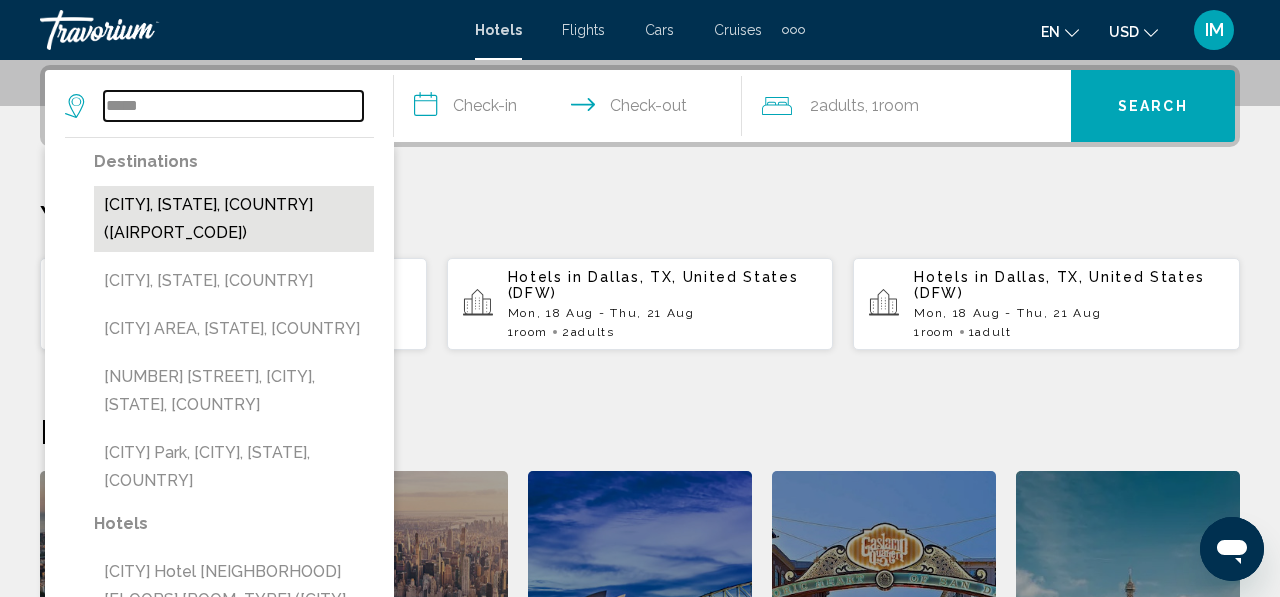 type on "**********" 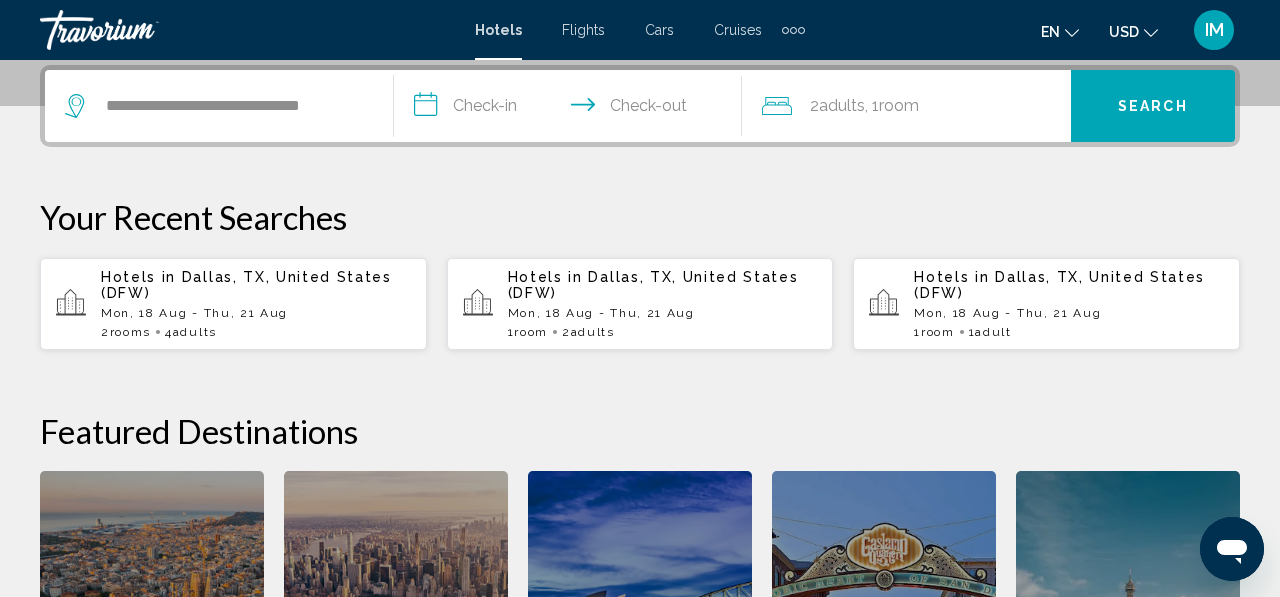 click on "**********" at bounding box center [572, 109] 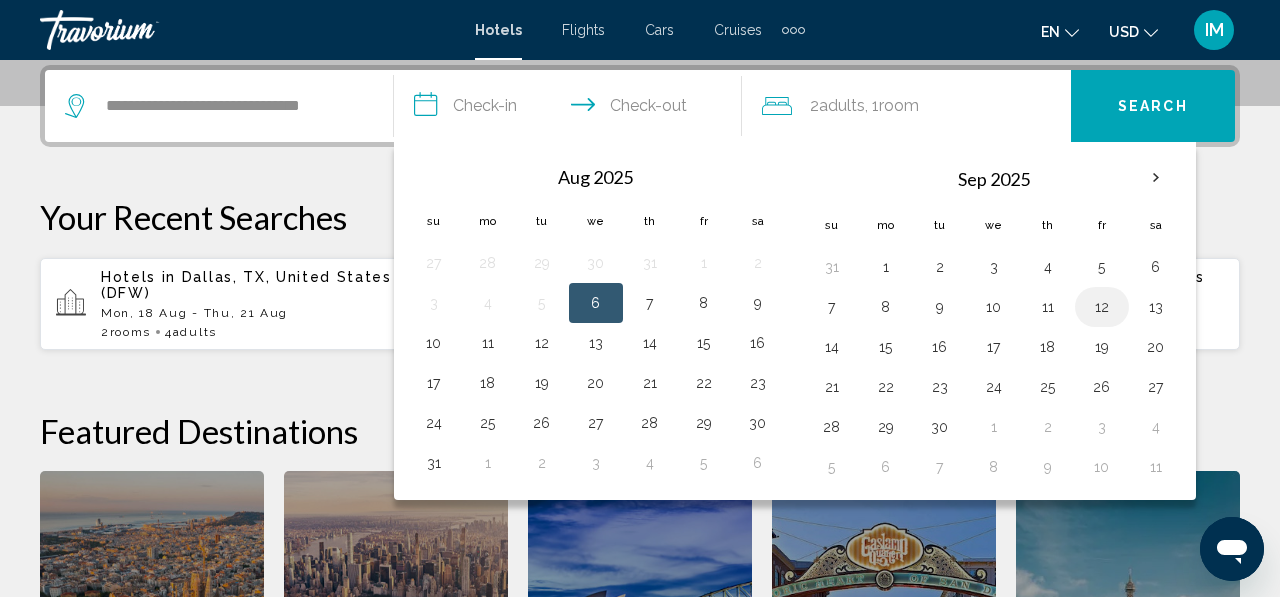click on "12" at bounding box center (1102, 307) 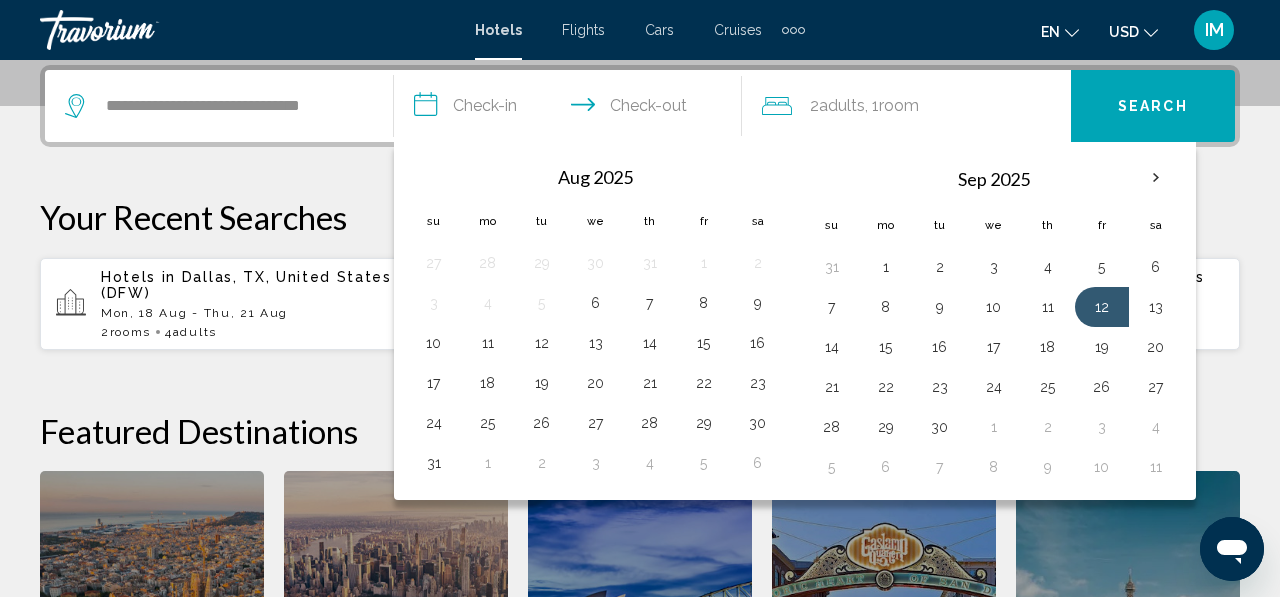click on "**********" at bounding box center (572, 109) 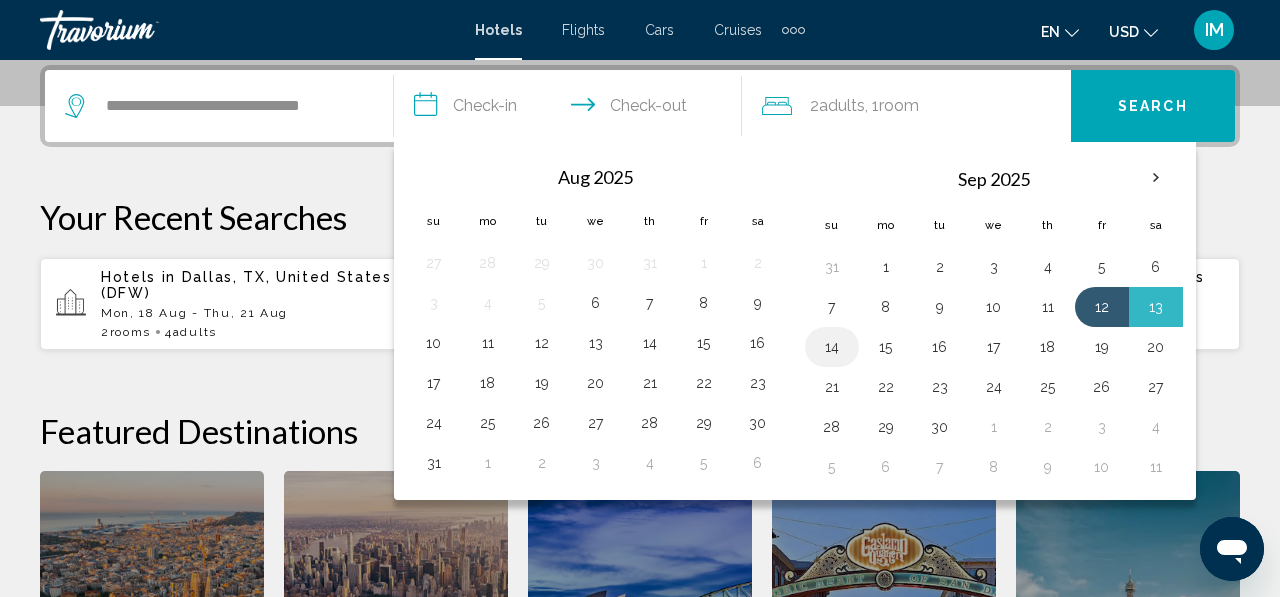 click on "14" at bounding box center [832, 347] 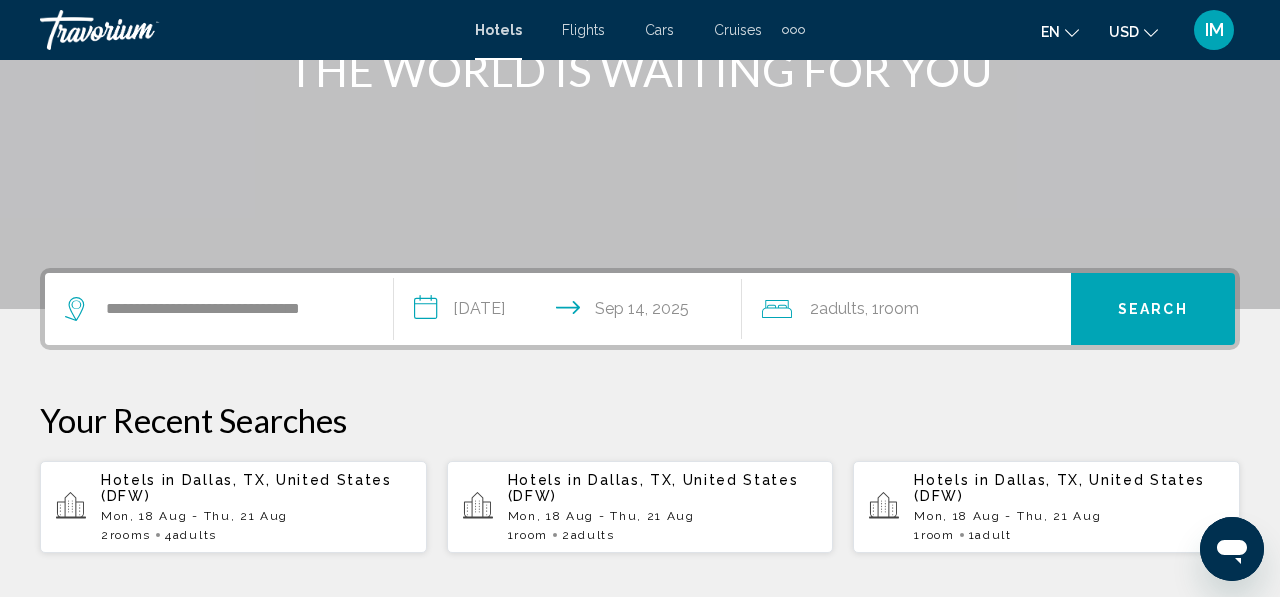scroll, scrollTop: 299, scrollLeft: 0, axis: vertical 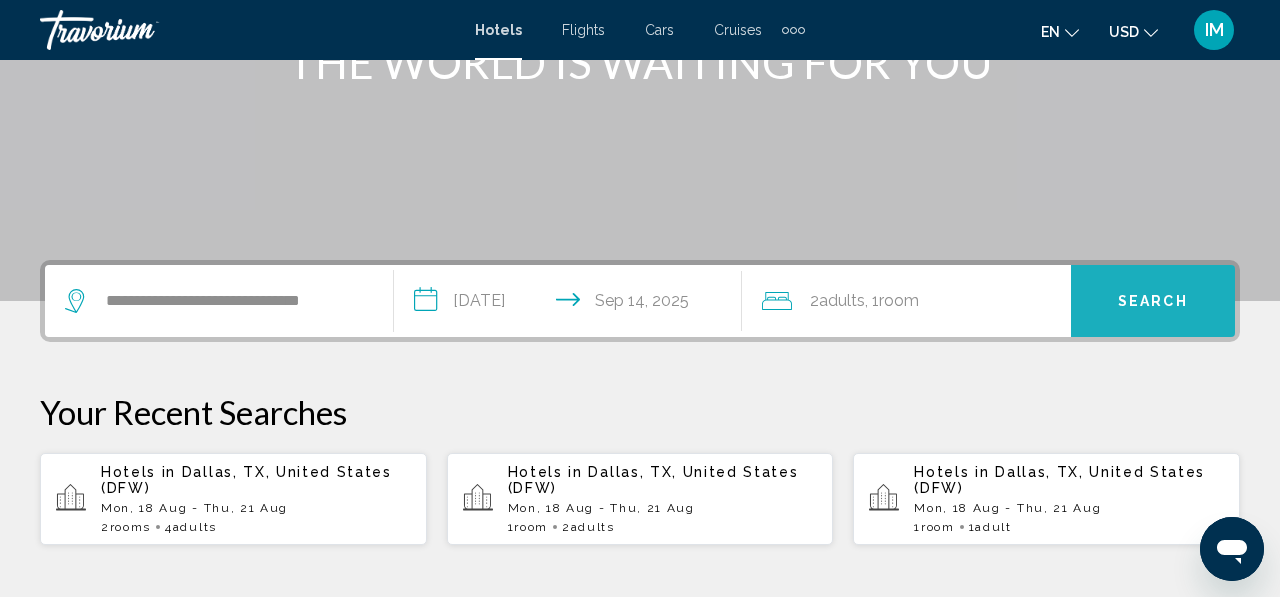 click on "Search" at bounding box center [1153, 302] 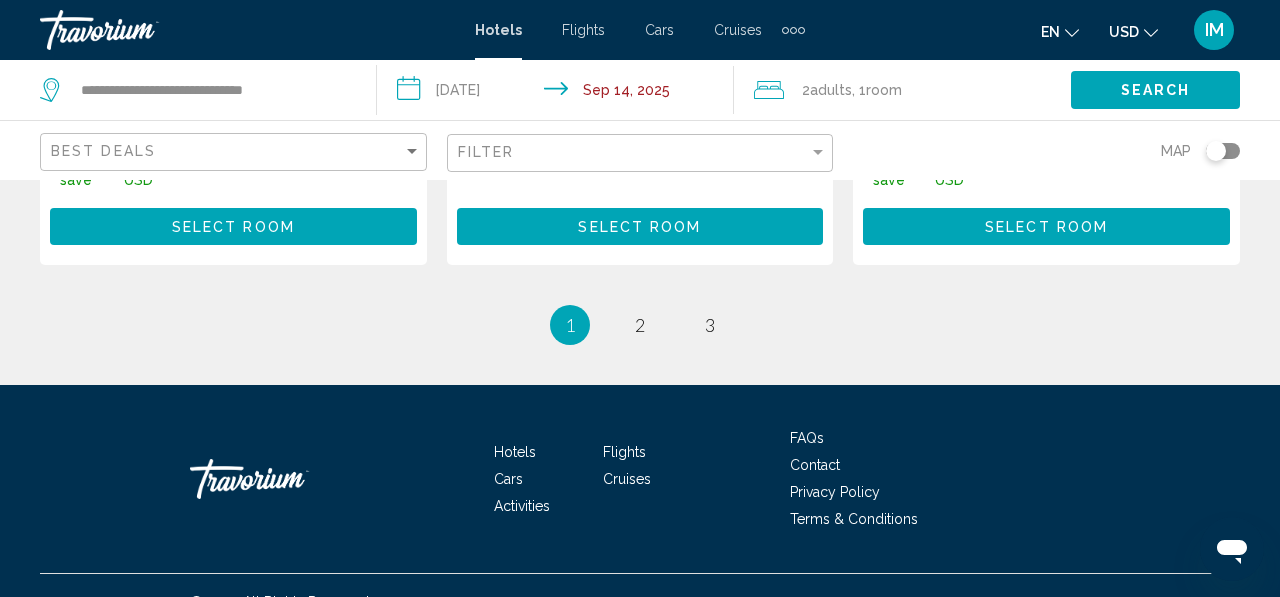 scroll, scrollTop: 3116, scrollLeft: 0, axis: vertical 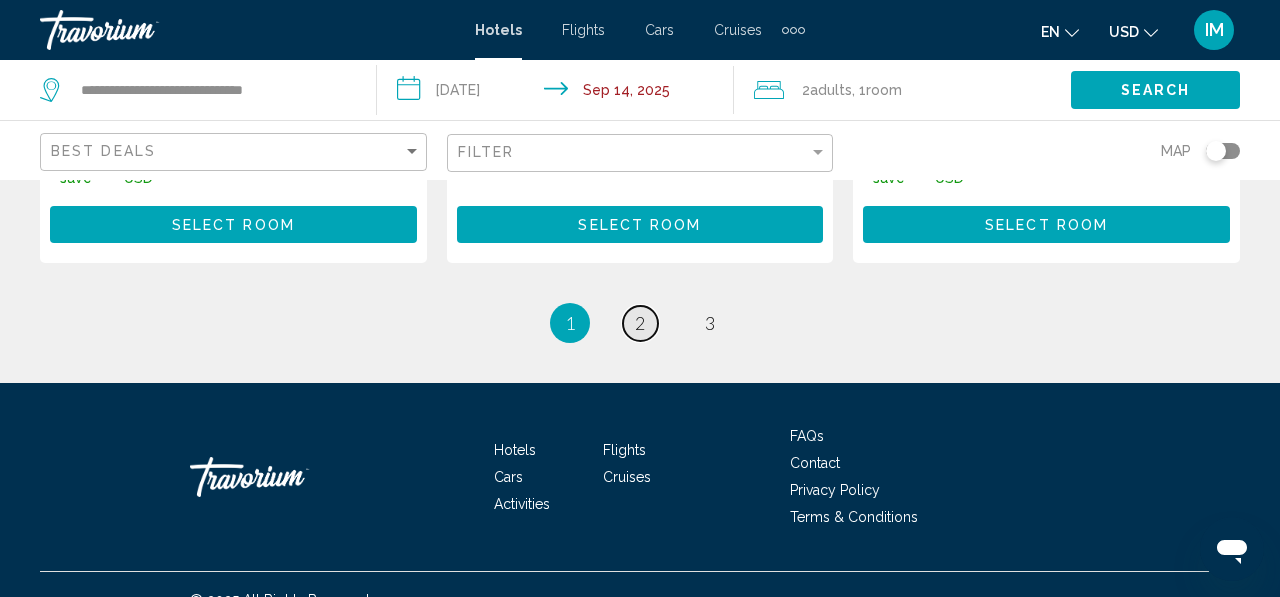 click on "2" at bounding box center [640, 323] 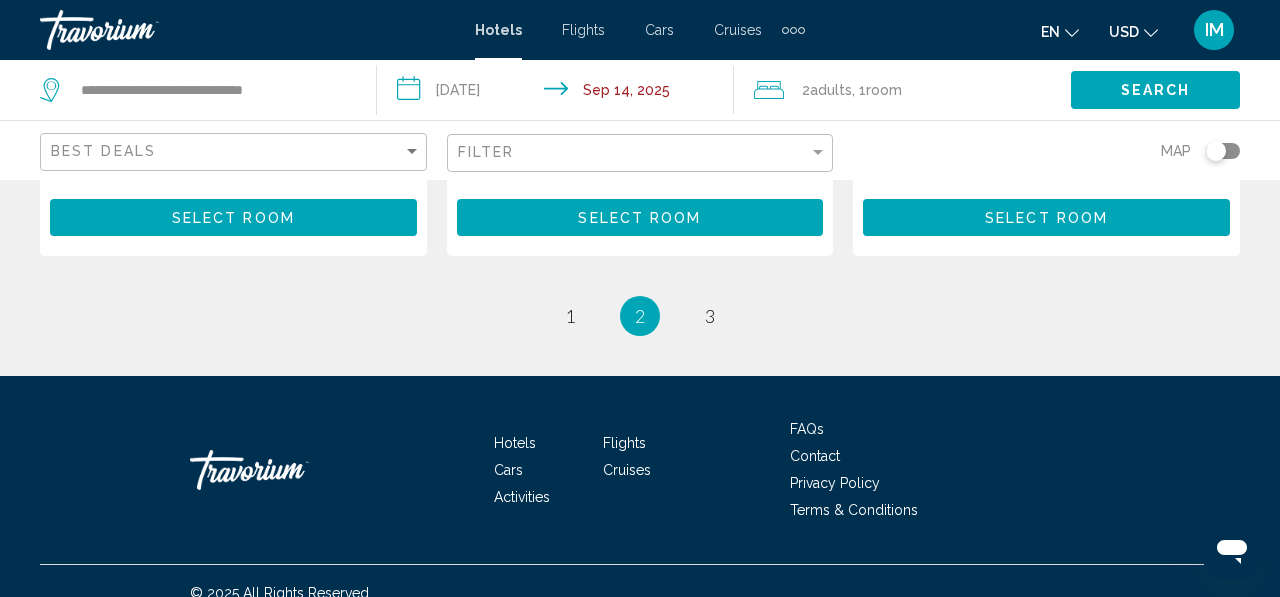 scroll, scrollTop: 3038, scrollLeft: 0, axis: vertical 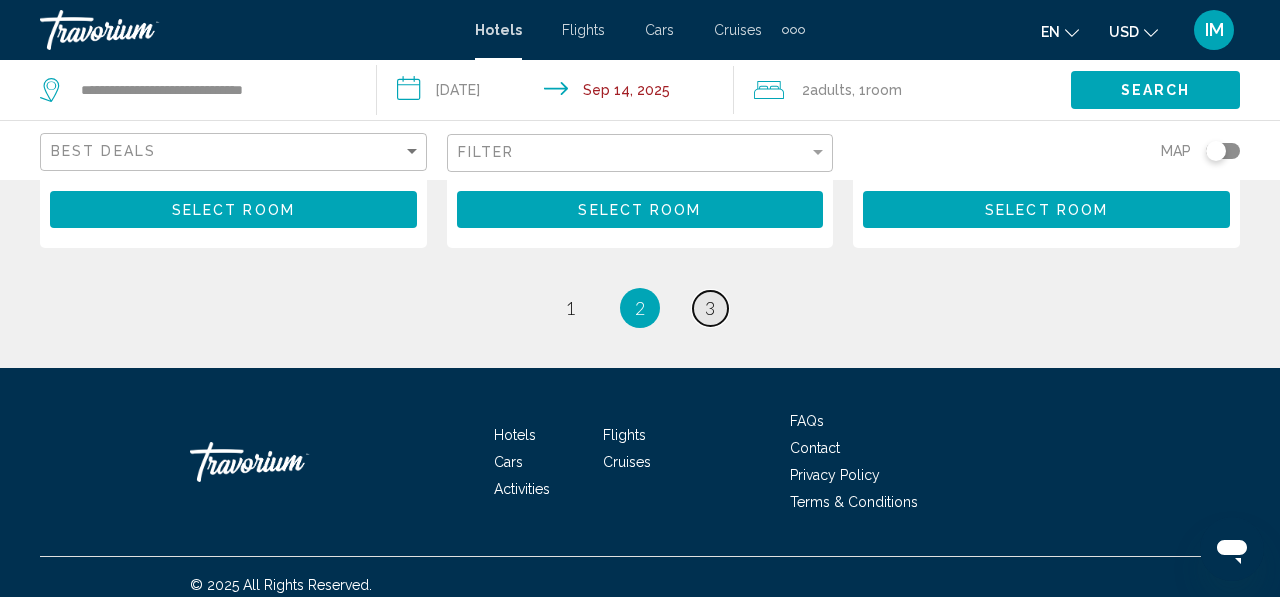 click on "3" at bounding box center [710, 308] 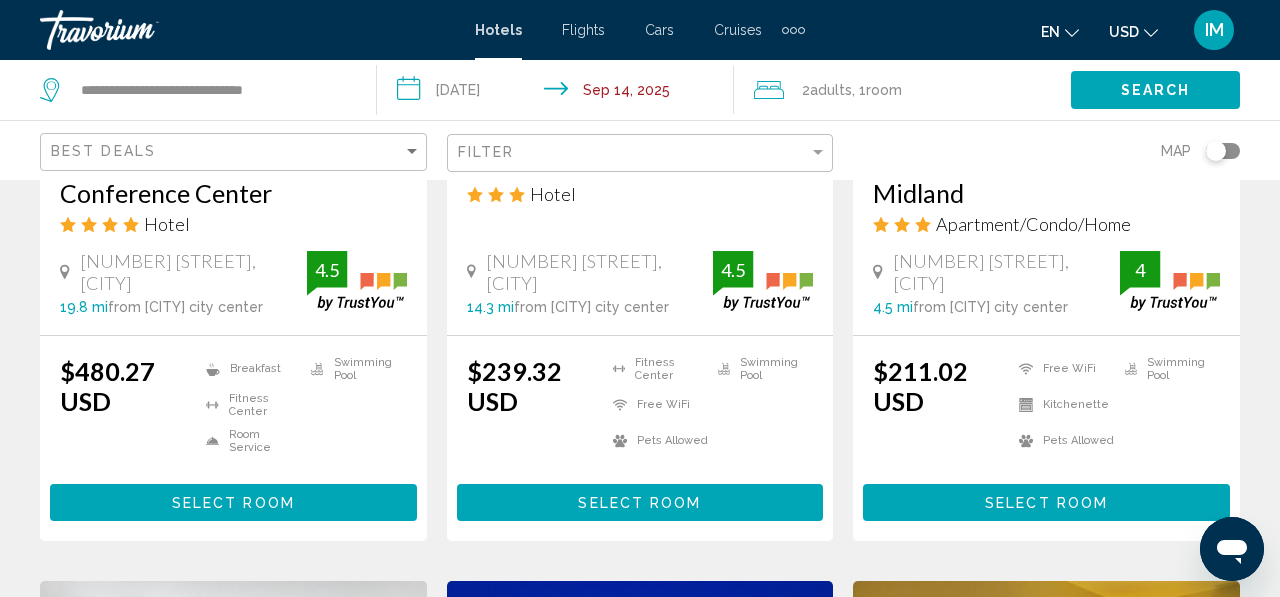 scroll, scrollTop: 2004, scrollLeft: 0, axis: vertical 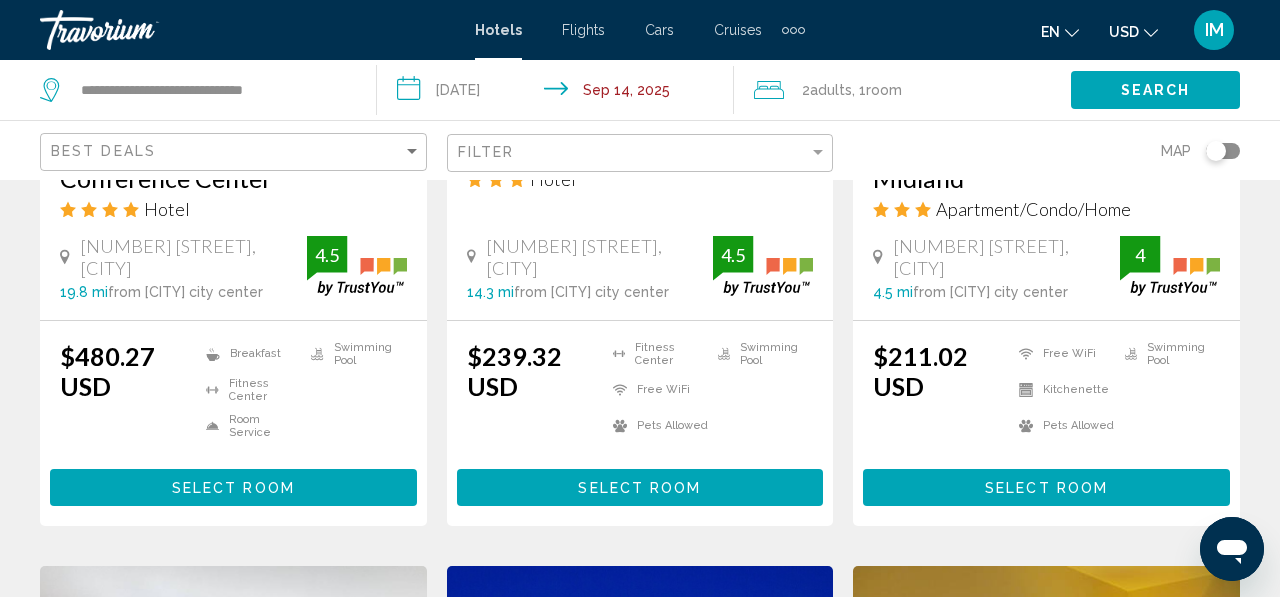 click on "Select Room" at bounding box center [233, 488] 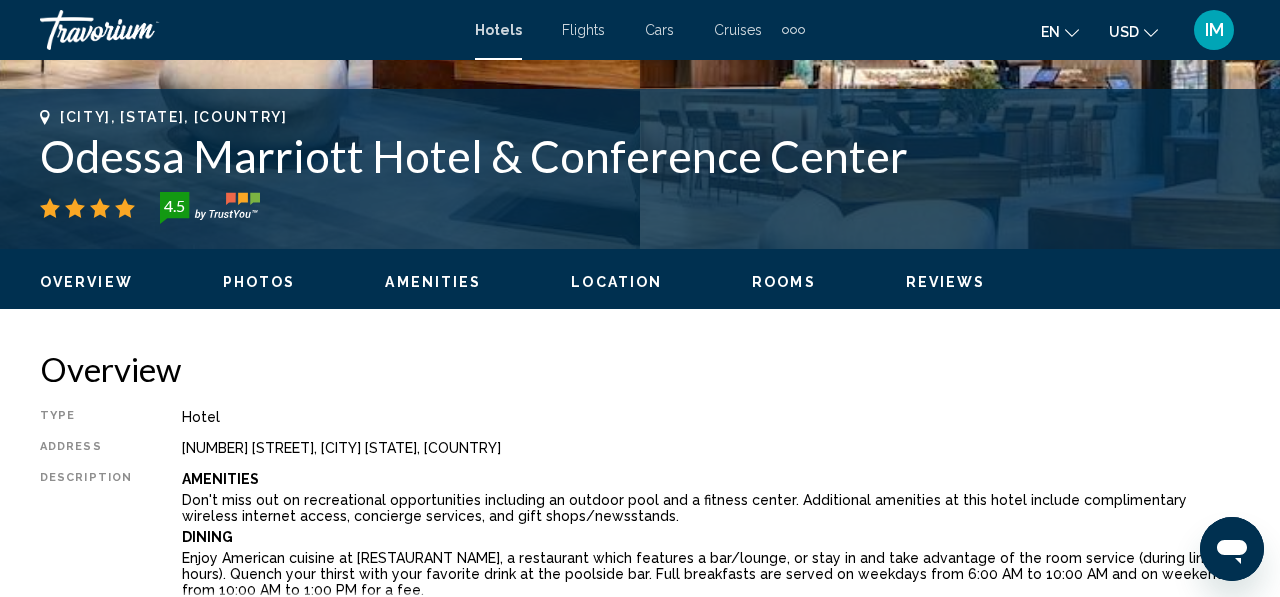 scroll, scrollTop: 756, scrollLeft: 0, axis: vertical 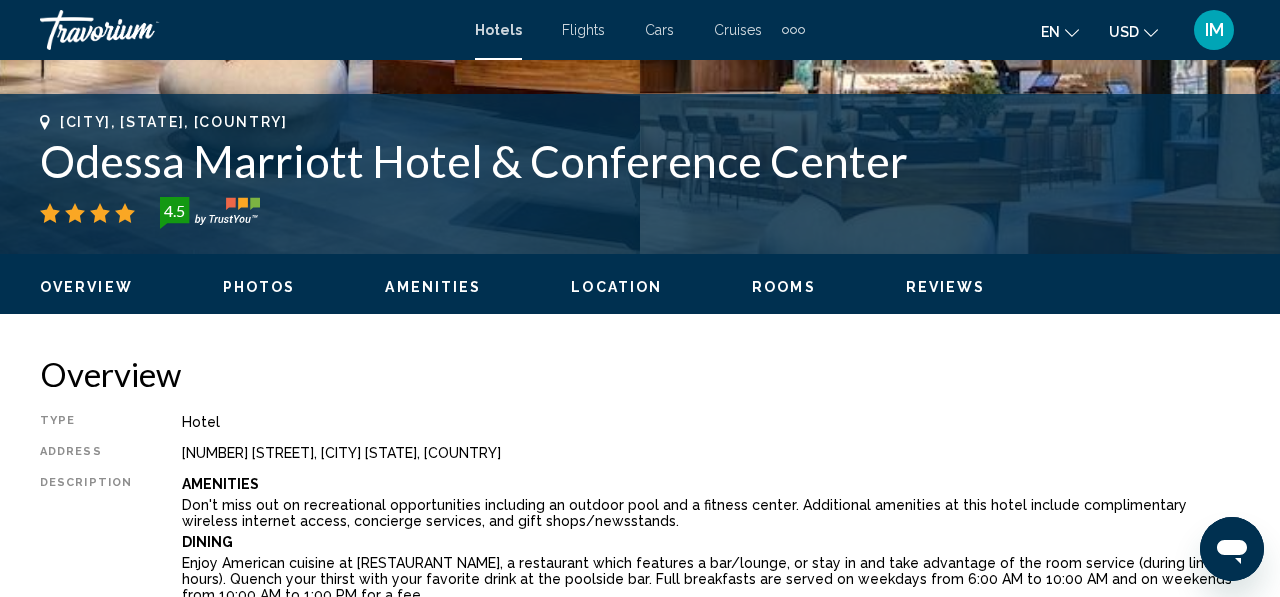click on "Rooms" at bounding box center (784, 287) 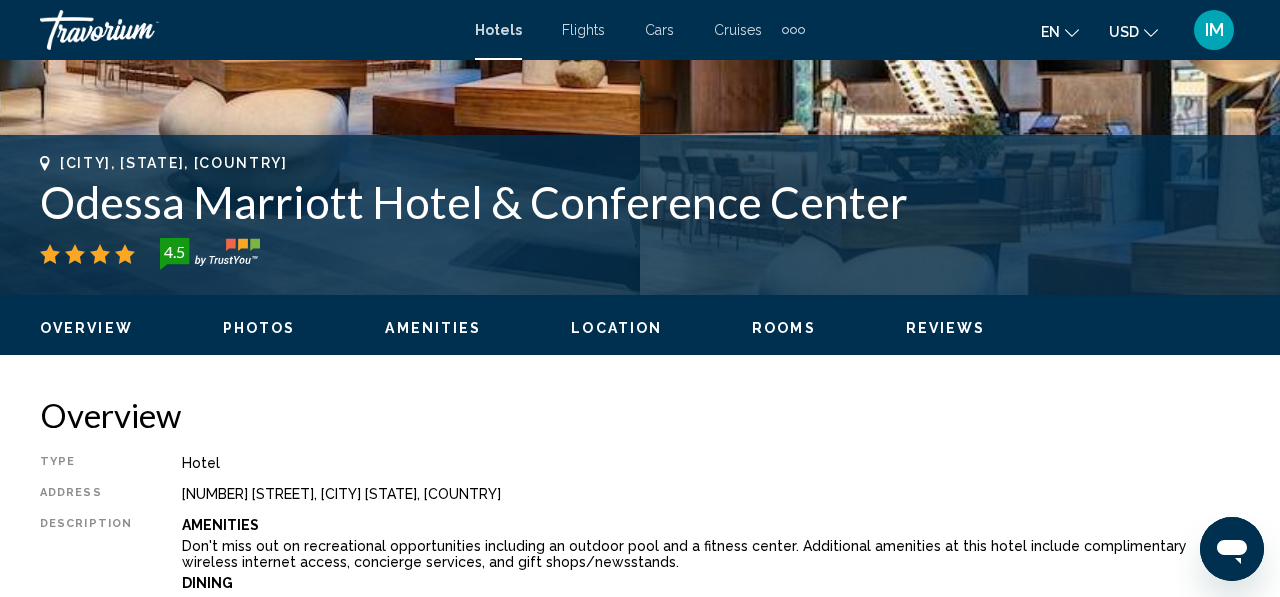 scroll, scrollTop: 669, scrollLeft: 0, axis: vertical 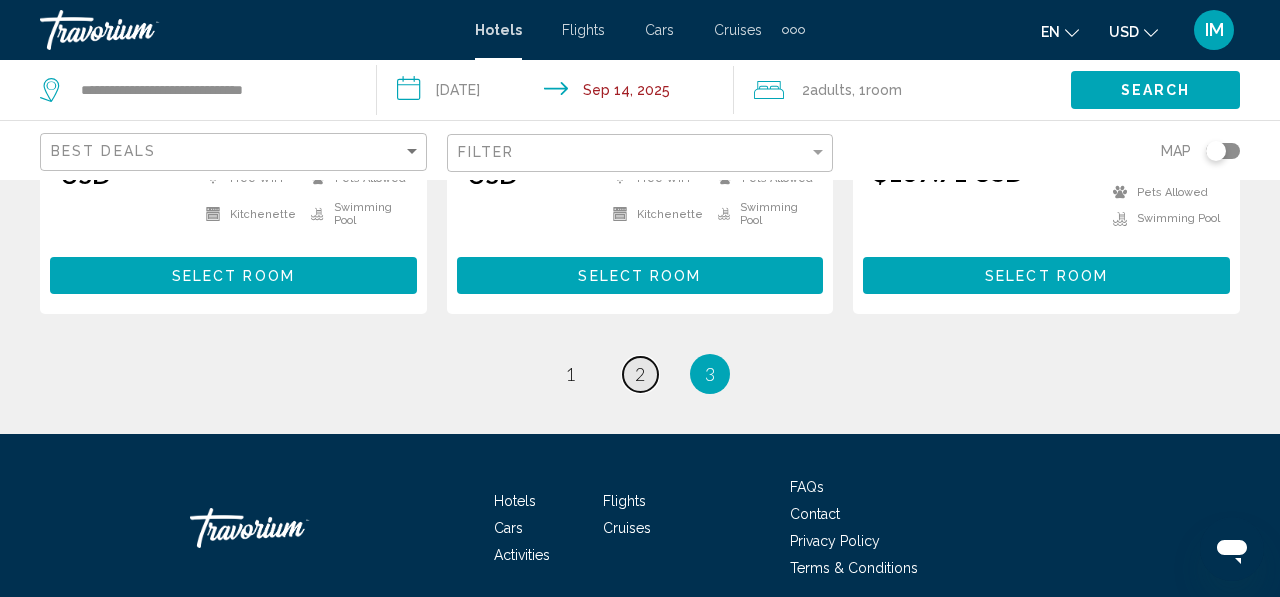 click on "page  2" at bounding box center (640, 374) 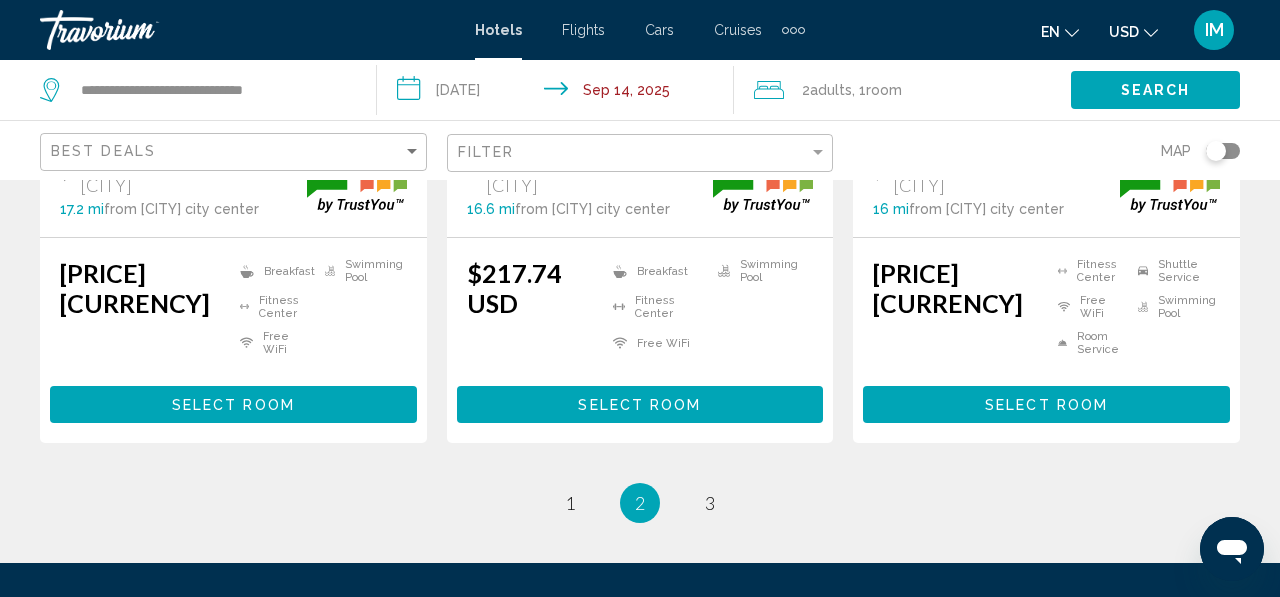scroll, scrollTop: 2844, scrollLeft: 0, axis: vertical 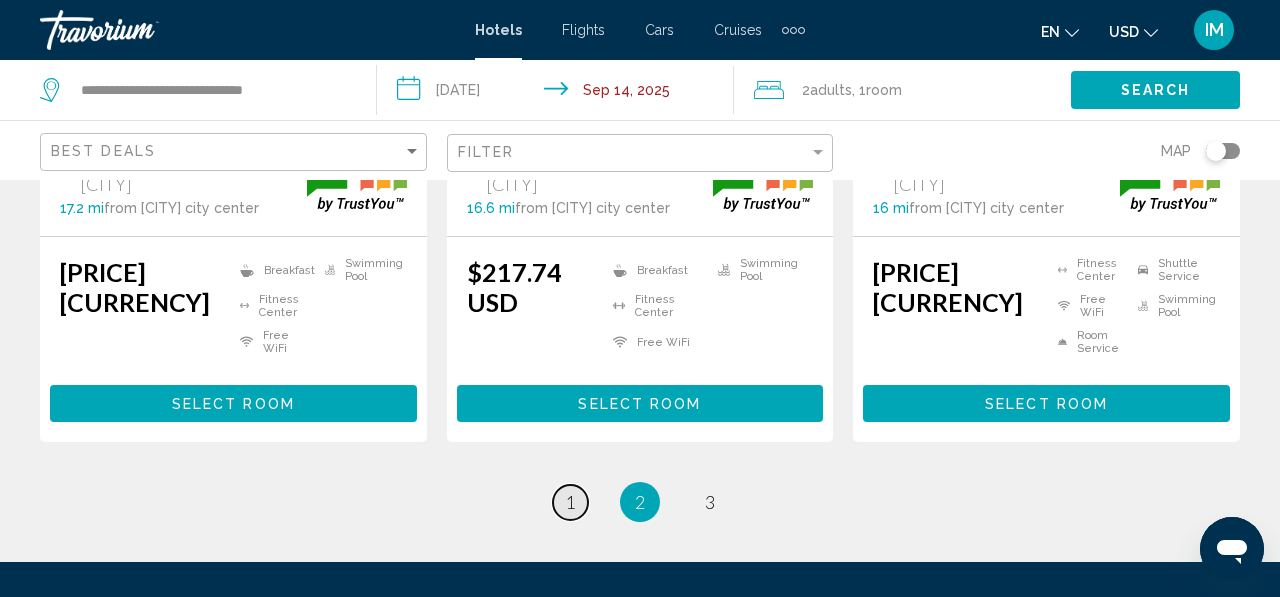 click on "1" at bounding box center (570, 502) 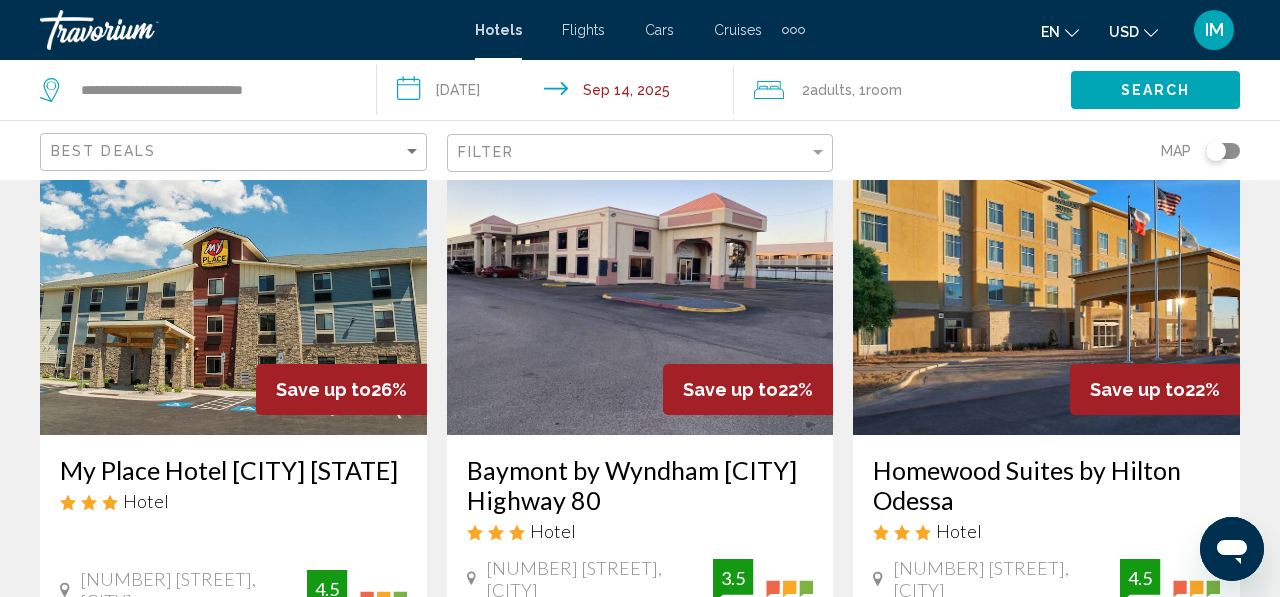 scroll, scrollTop: 138, scrollLeft: 0, axis: vertical 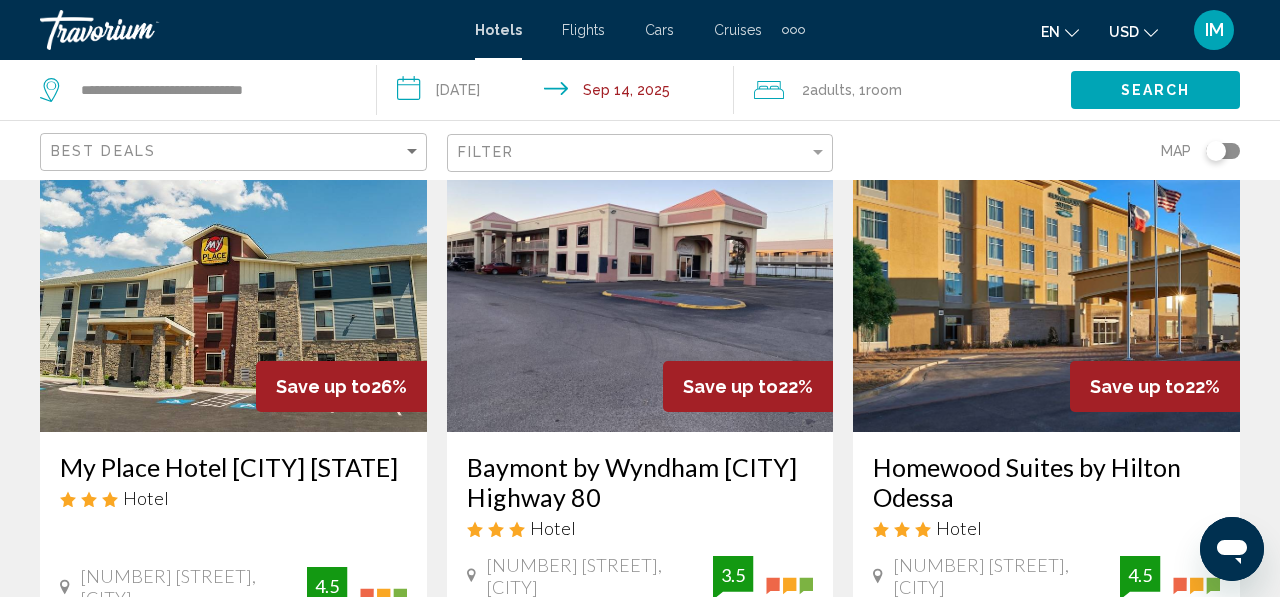 click at bounding box center [233, 272] 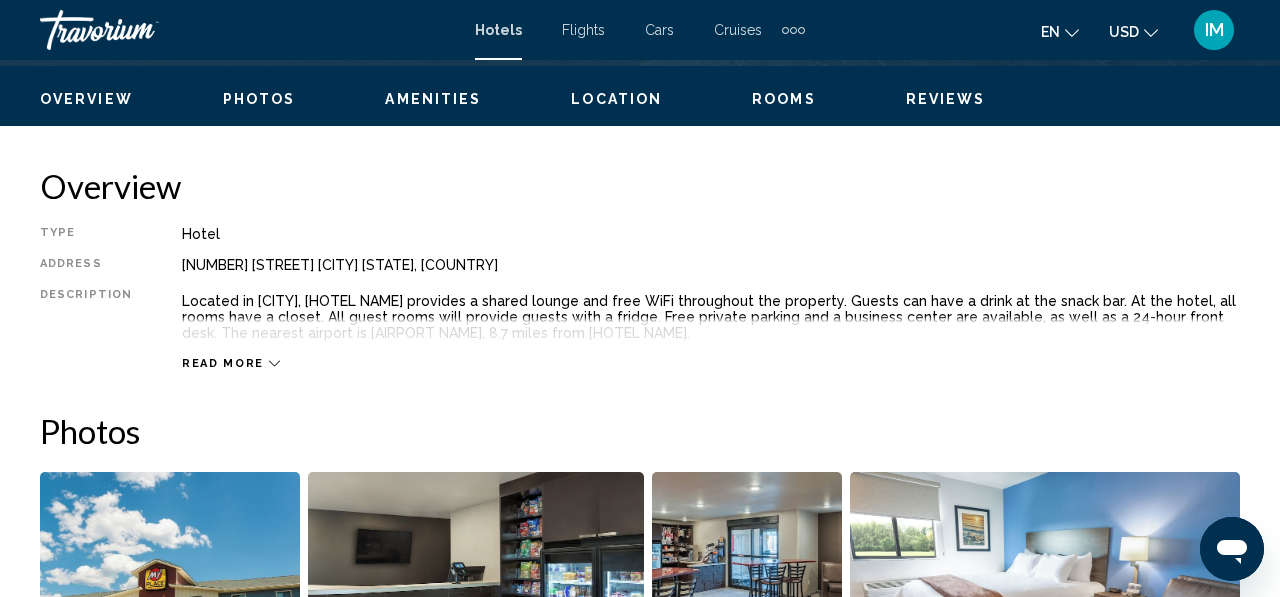 scroll, scrollTop: 931, scrollLeft: 0, axis: vertical 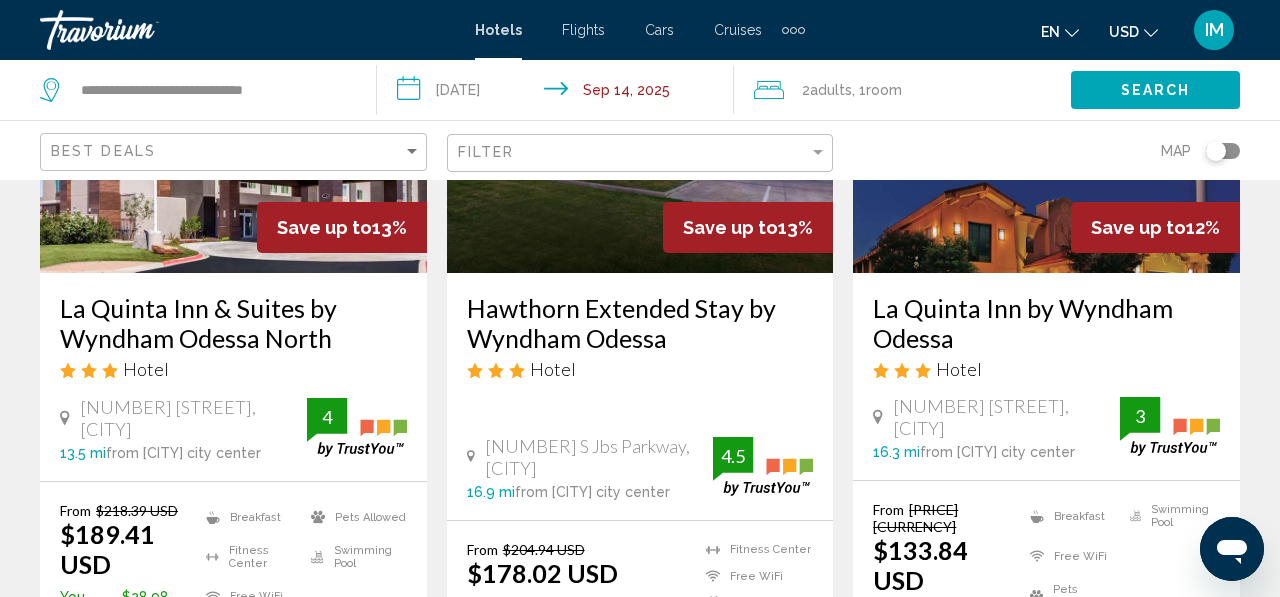 click on "From [PRICE] USD [PRICE] USD  You save  [PRICE] USD
Breakfast
Fitness Center
Free WiFi
Pets Allowed
Swimming Pool  4 Select Room" at bounding box center (233, 590) 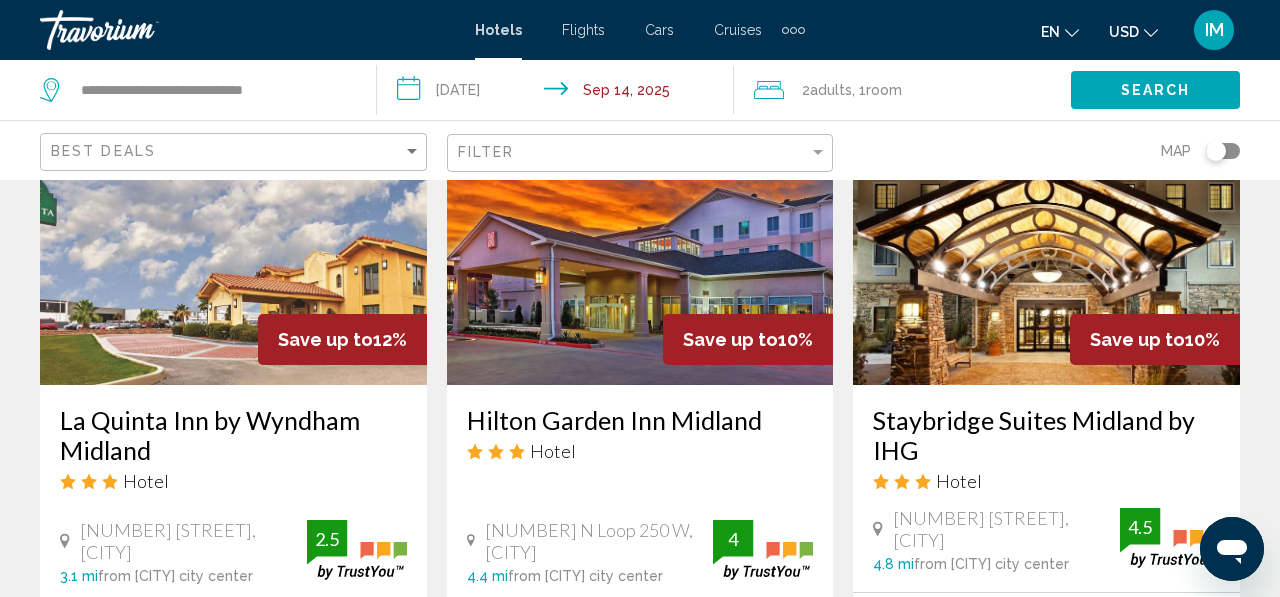 scroll, scrollTop: 1745, scrollLeft: 0, axis: vertical 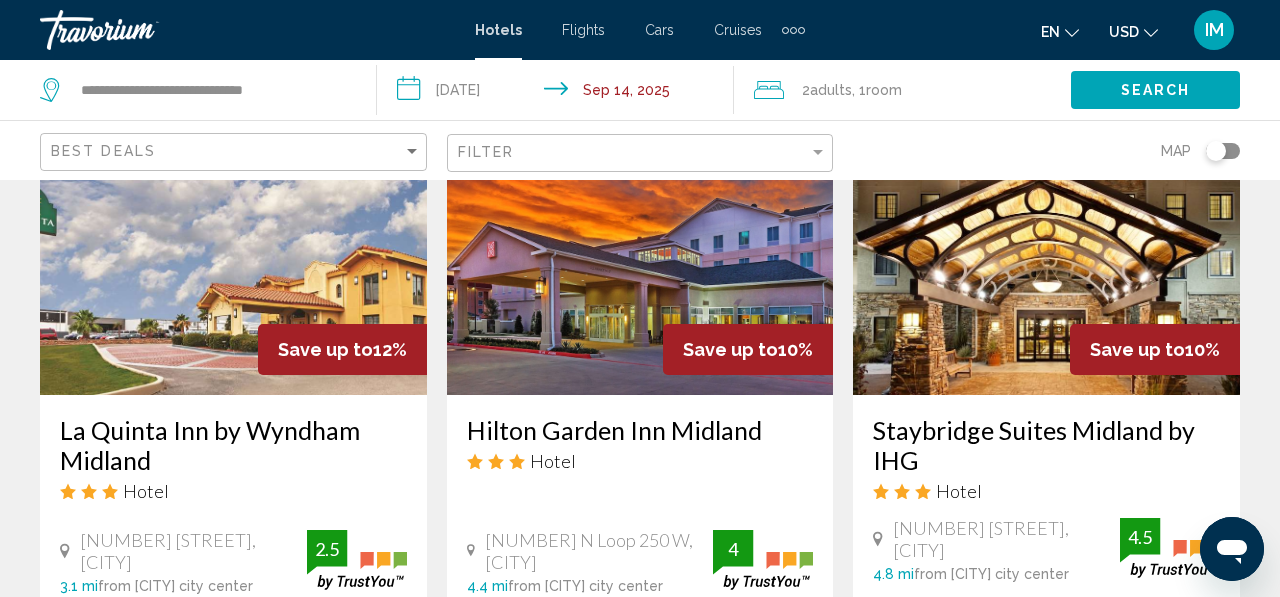 click on "Staybridge Suites [CITY] by IHG Hotel" at bounding box center (1046, 466) 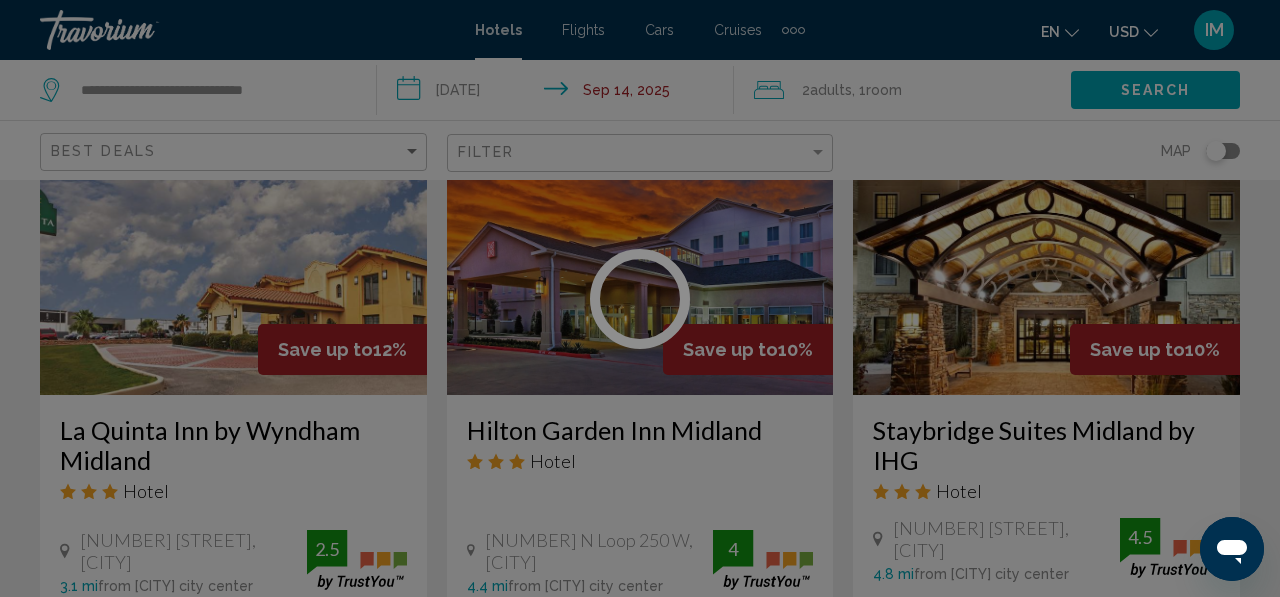 click at bounding box center (640, 298) 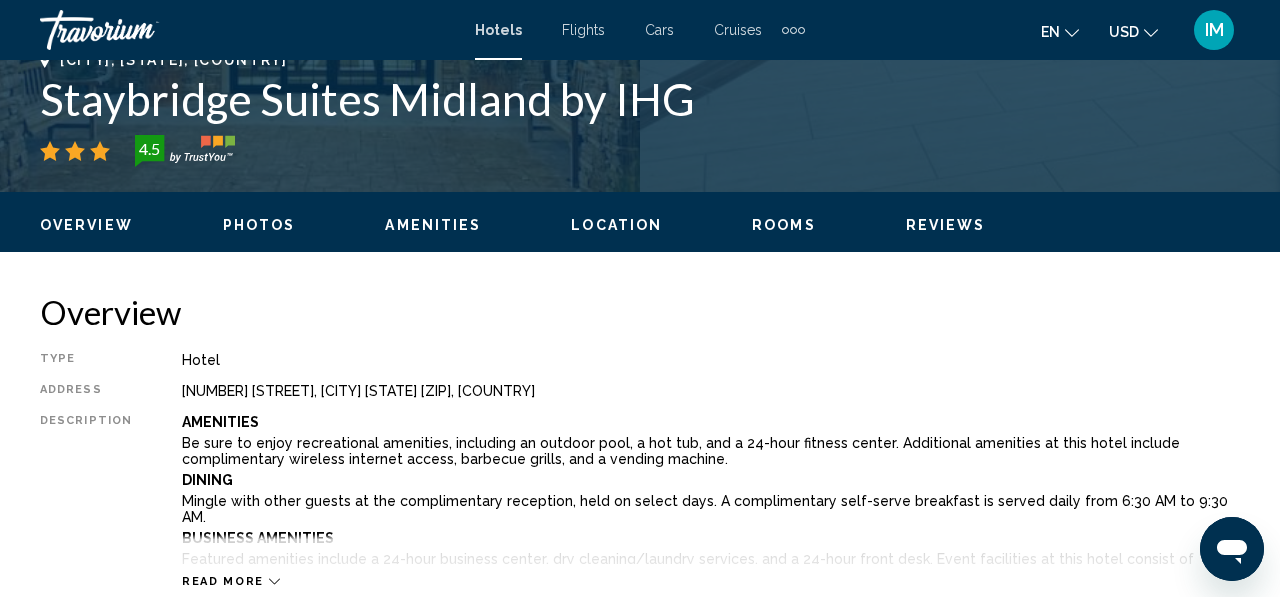 scroll, scrollTop: 813, scrollLeft: 0, axis: vertical 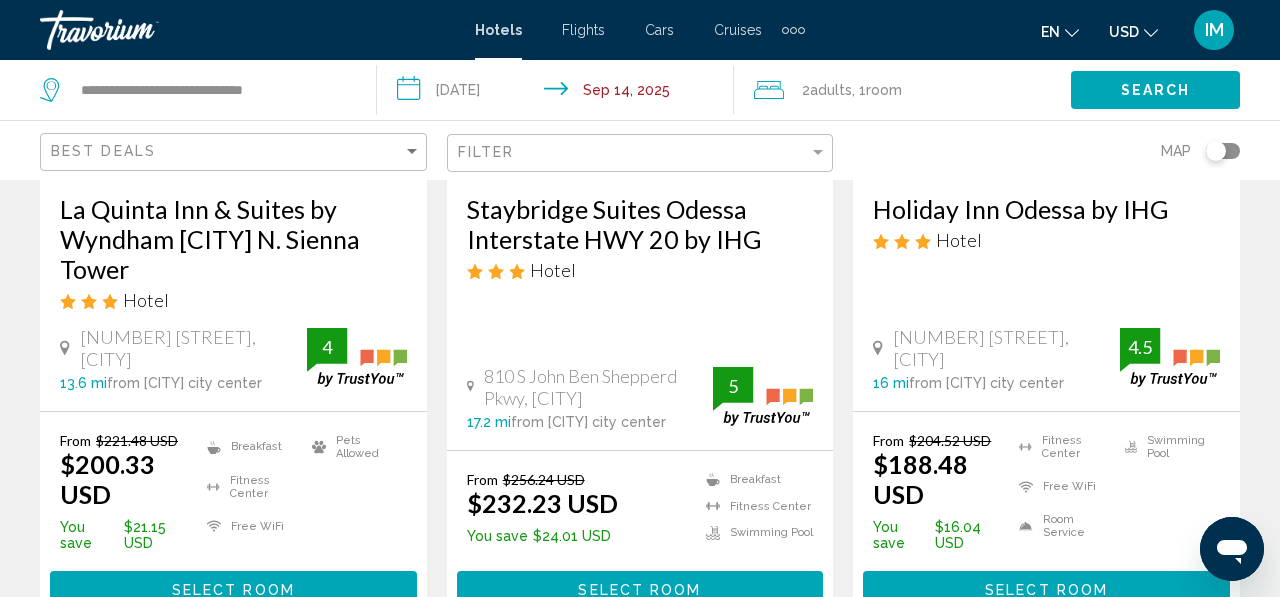click on "Staybridge Suites [CITY] Interstate HWY 20 by IHG Hotel 810 S John Ben Shepperd Pkwy, [CITY] 17.2 mi from [CITY] city center from hotel 5" at bounding box center [640, 312] 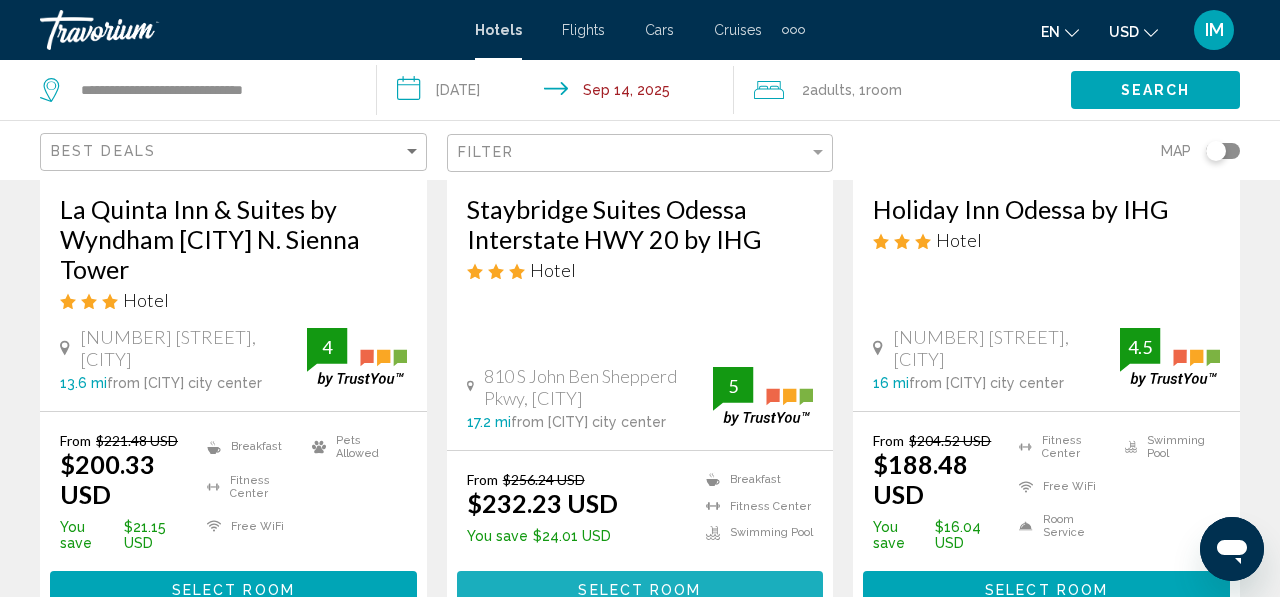 click on "Select Room" at bounding box center (639, 590) 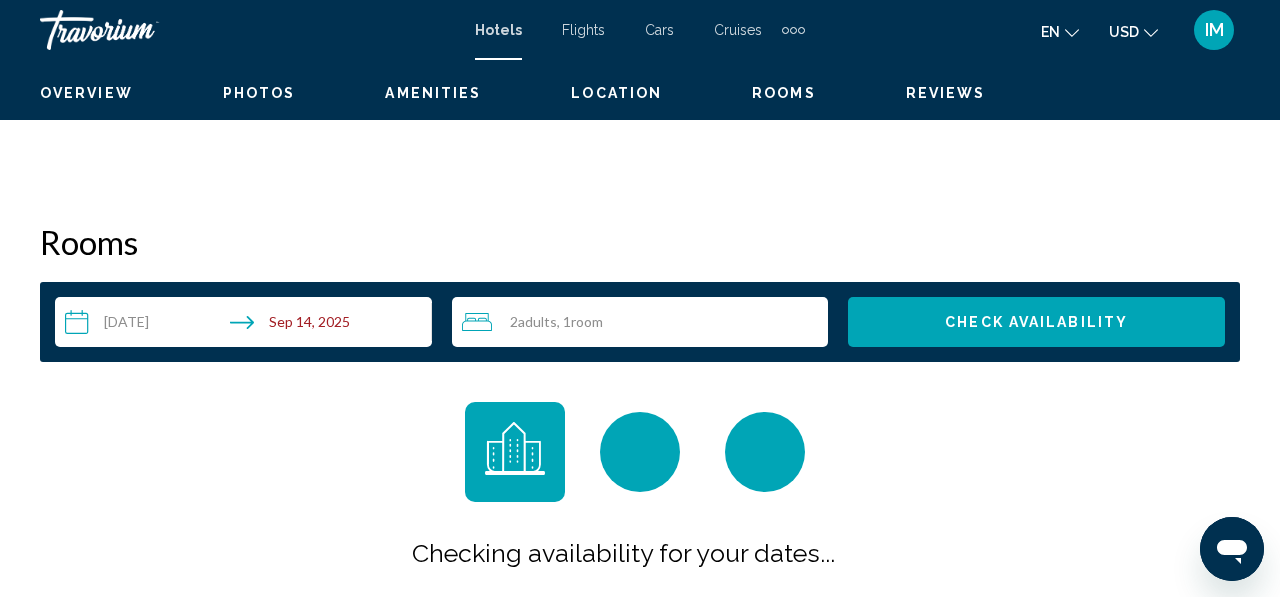 scroll, scrollTop: 236, scrollLeft: 0, axis: vertical 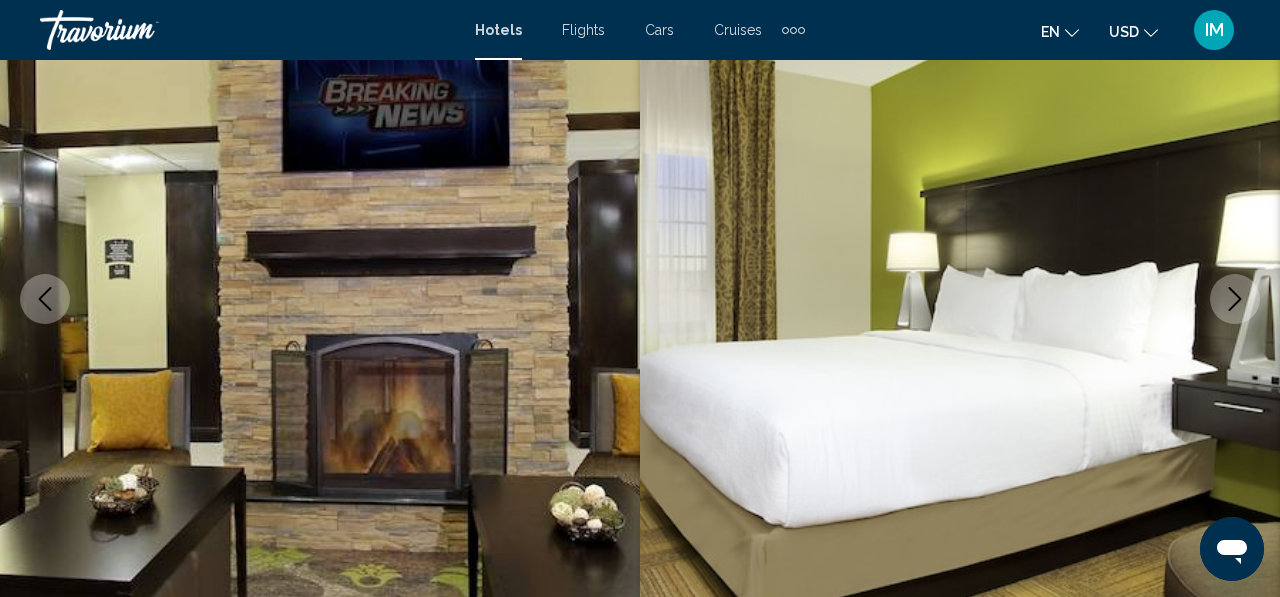 click 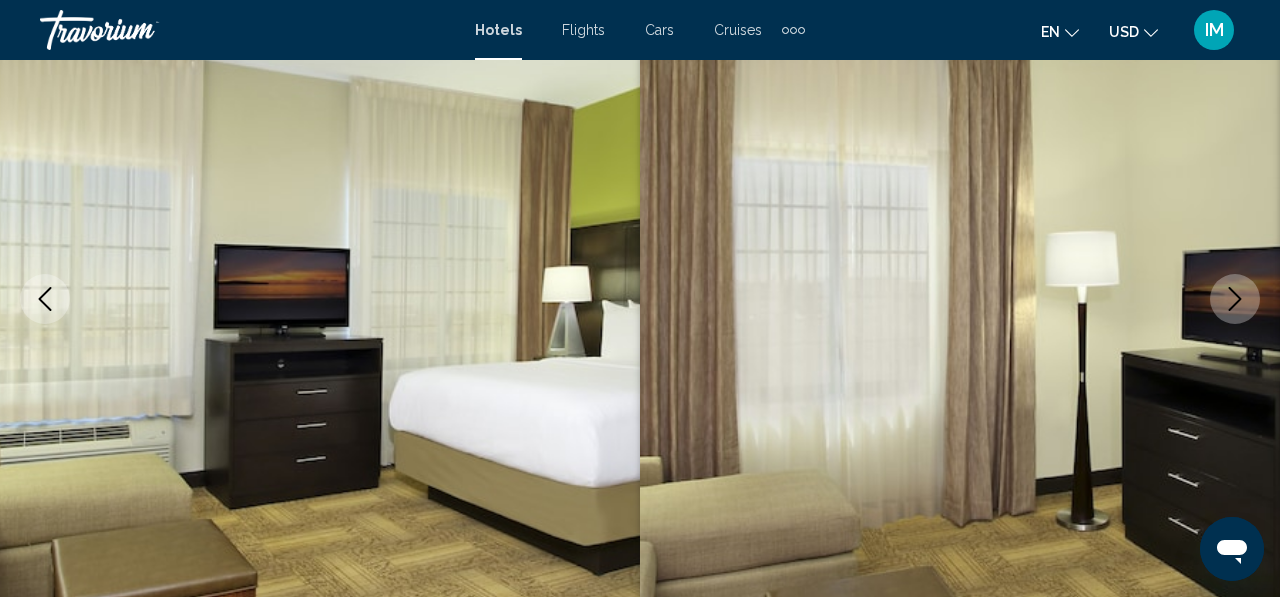 click 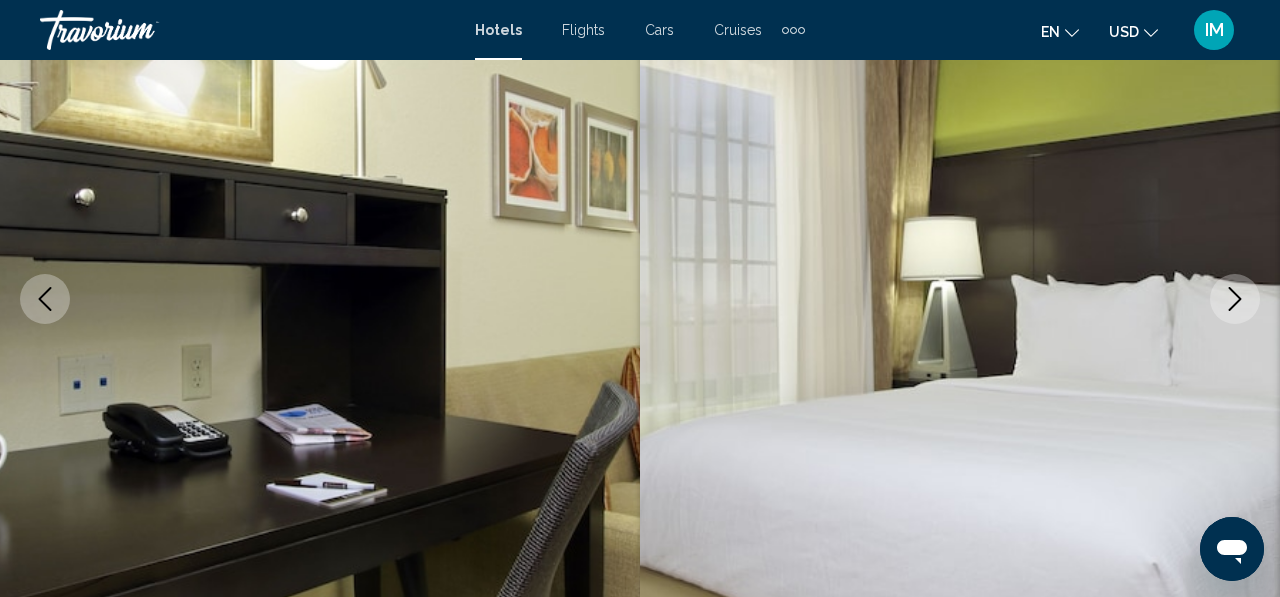 click 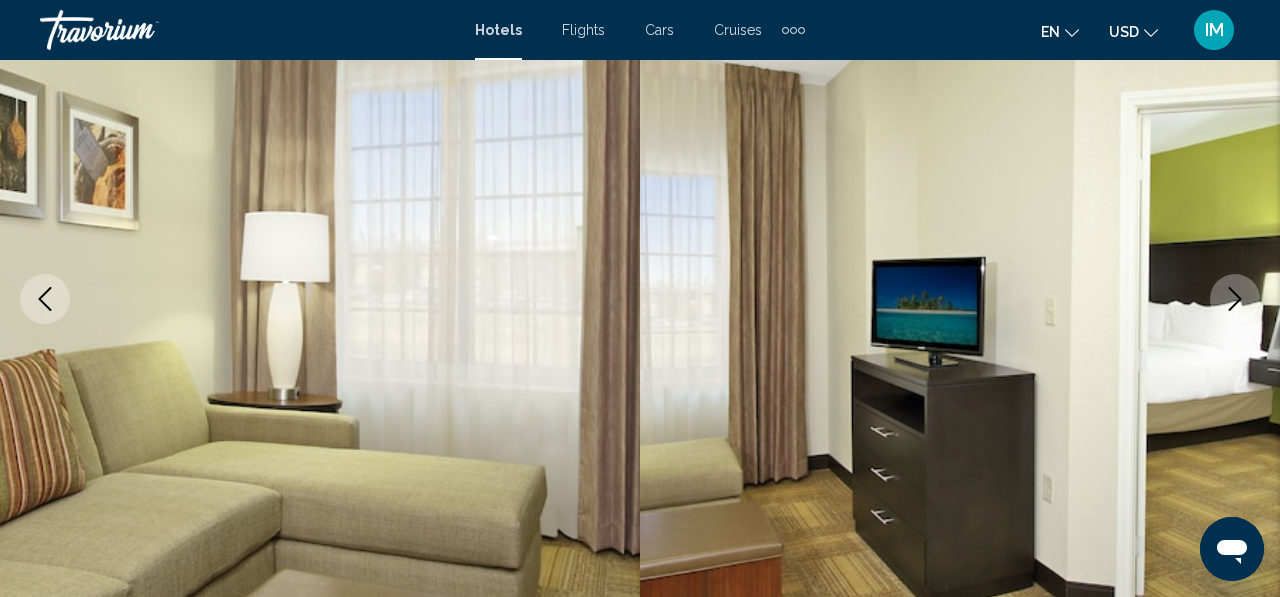click 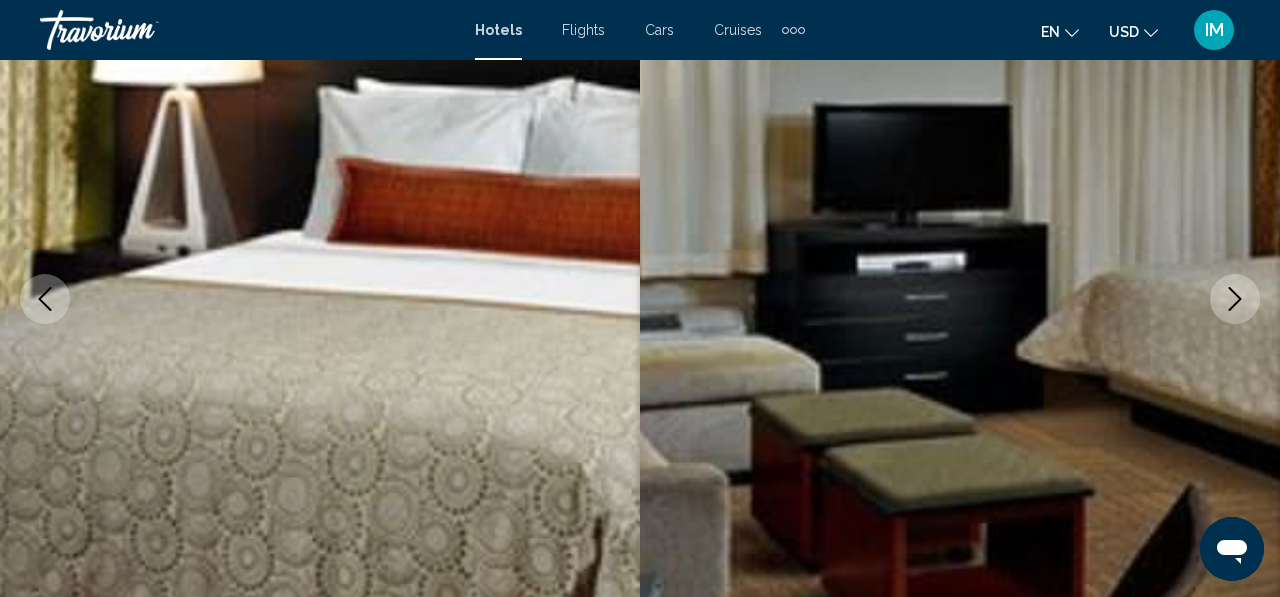 click 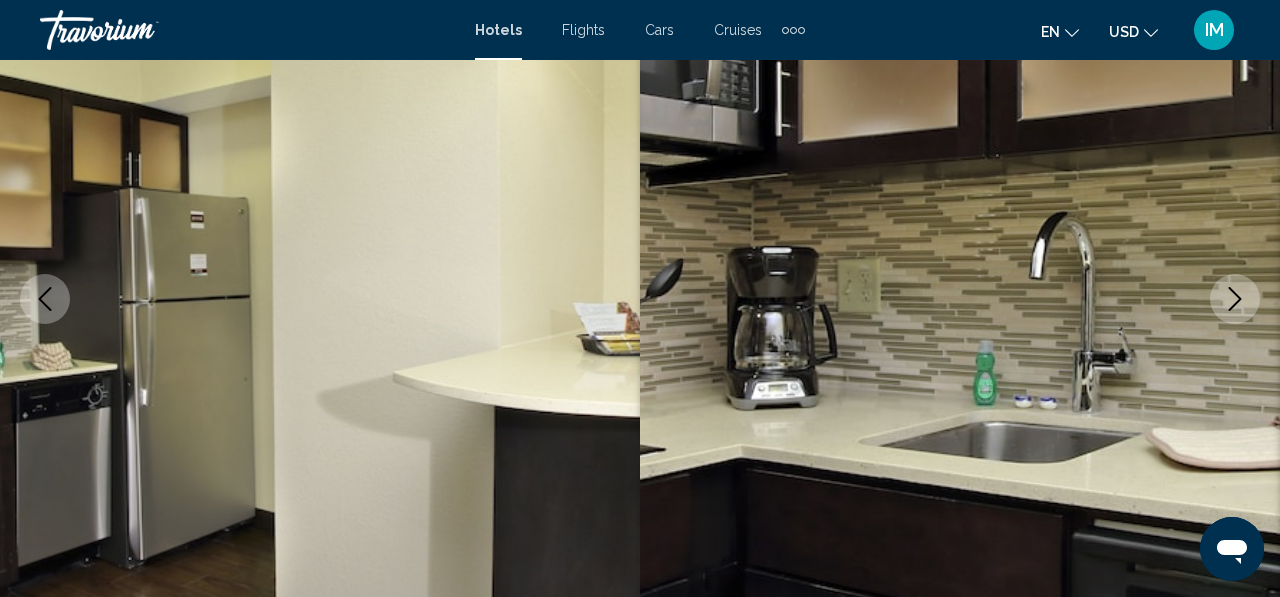 click 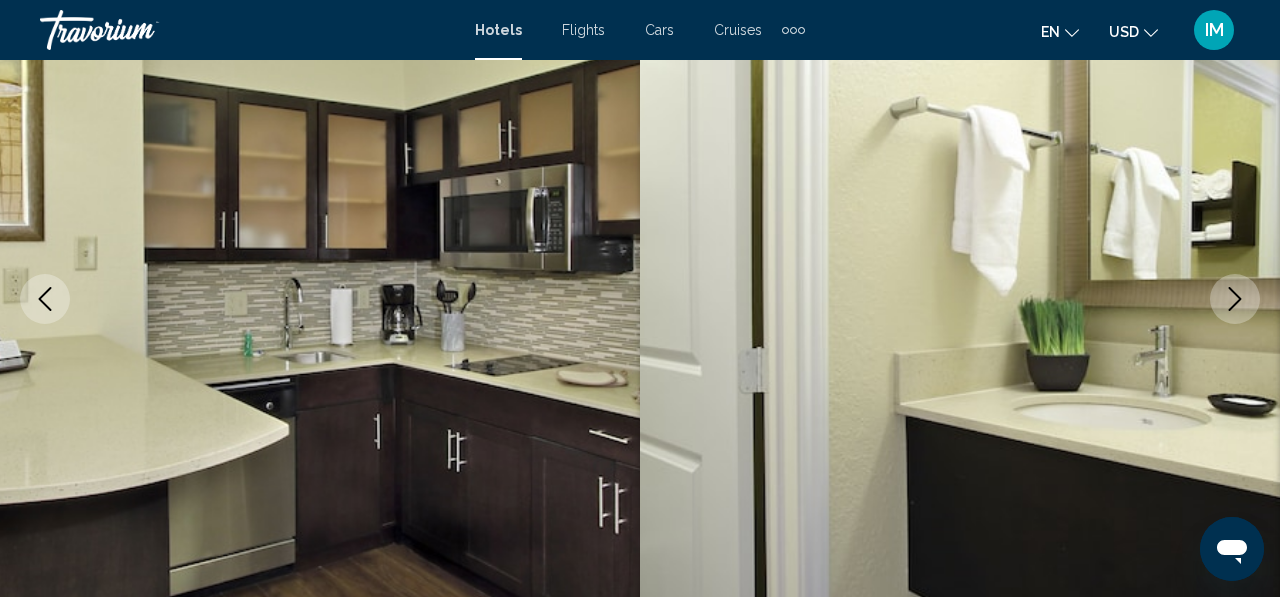 click 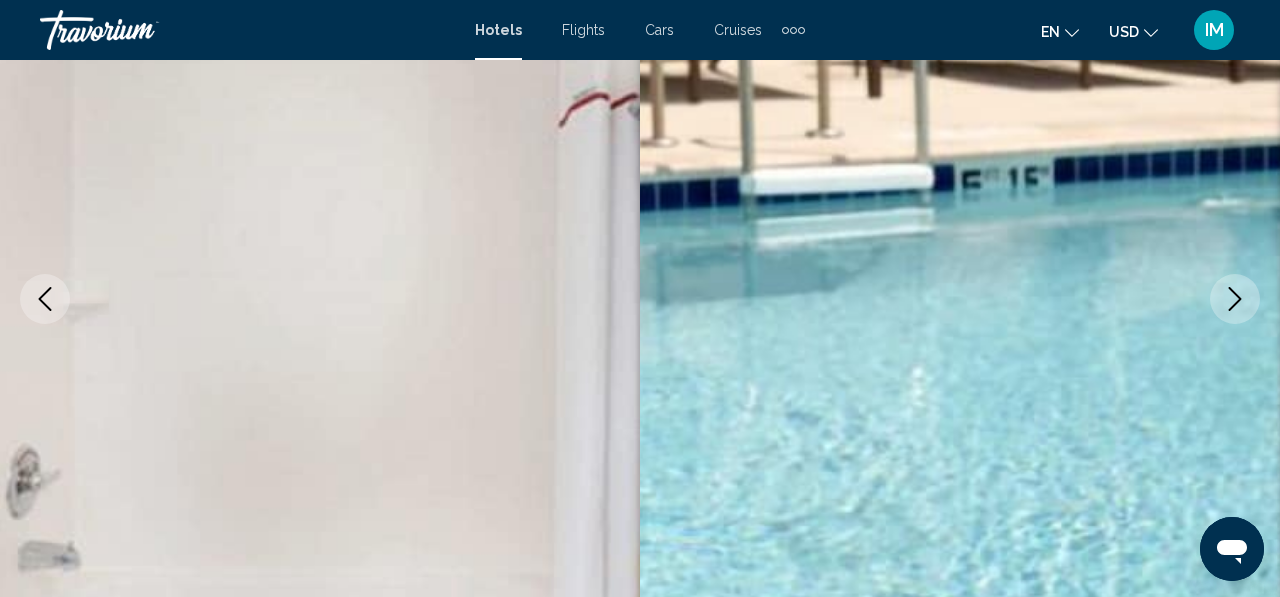 click 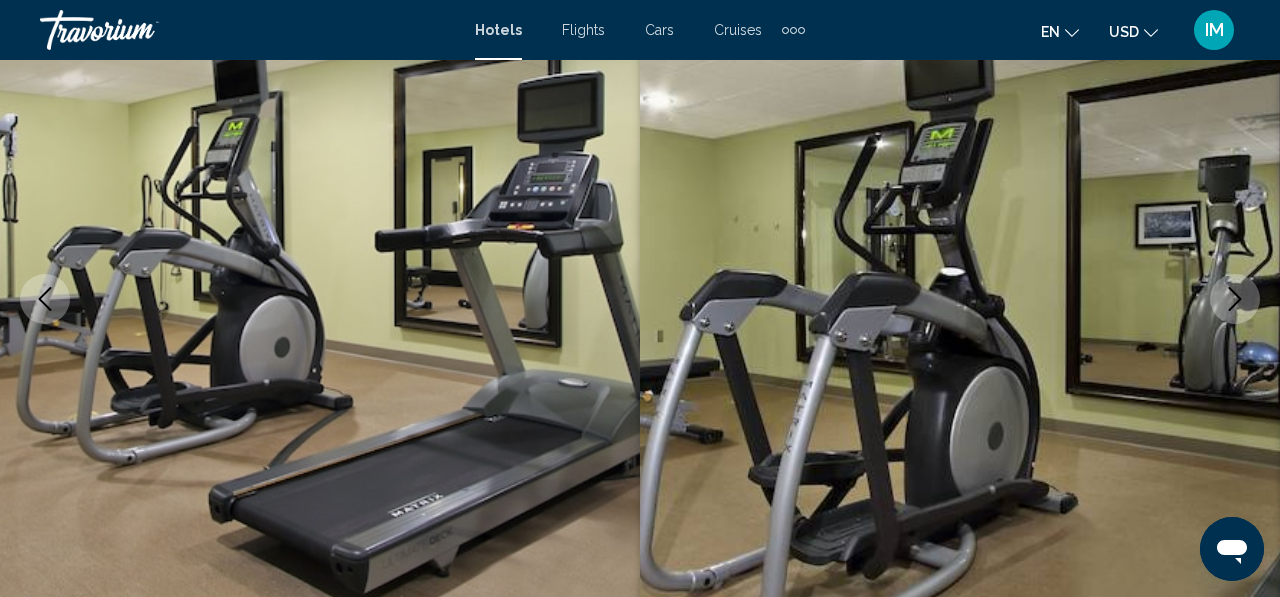 click 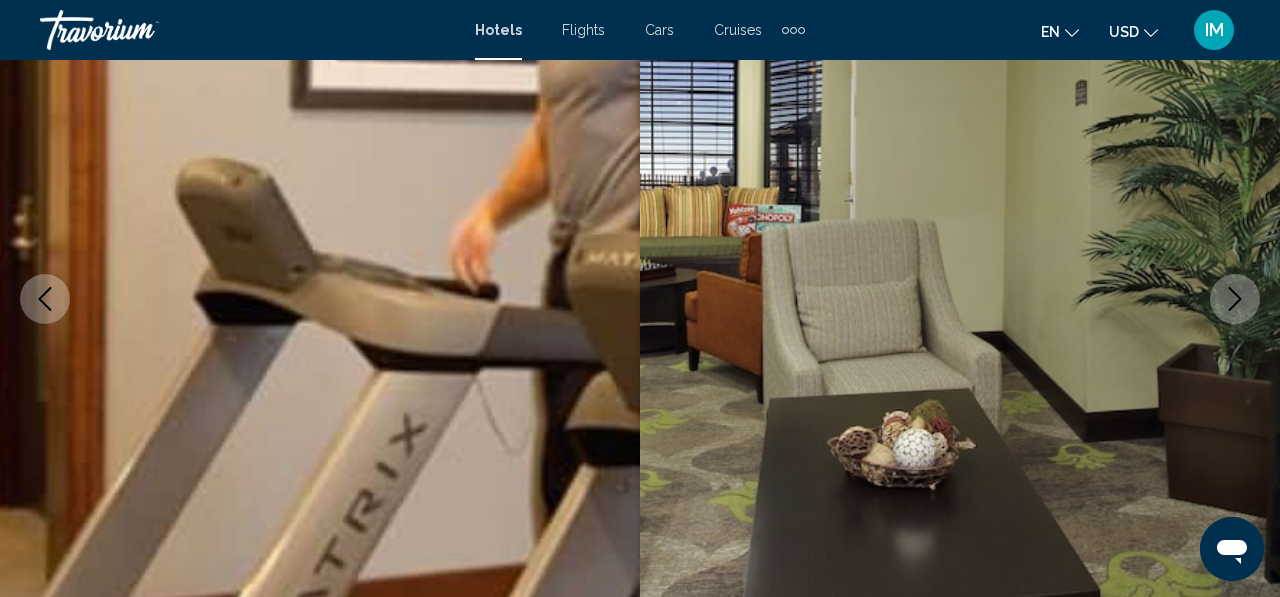 click 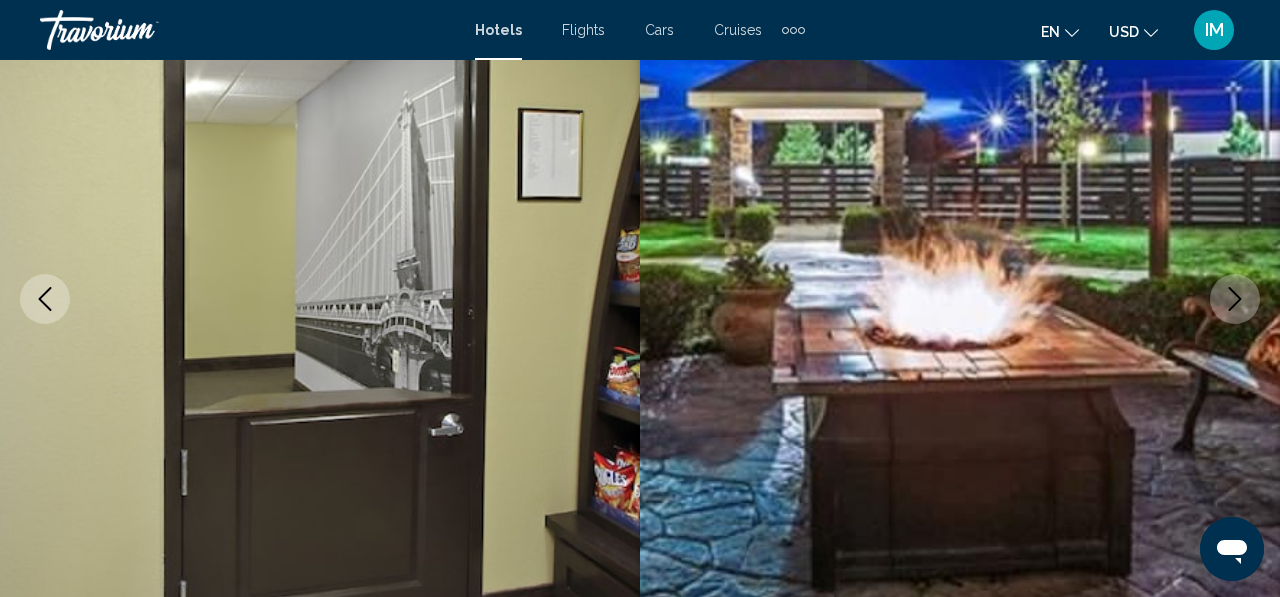 click 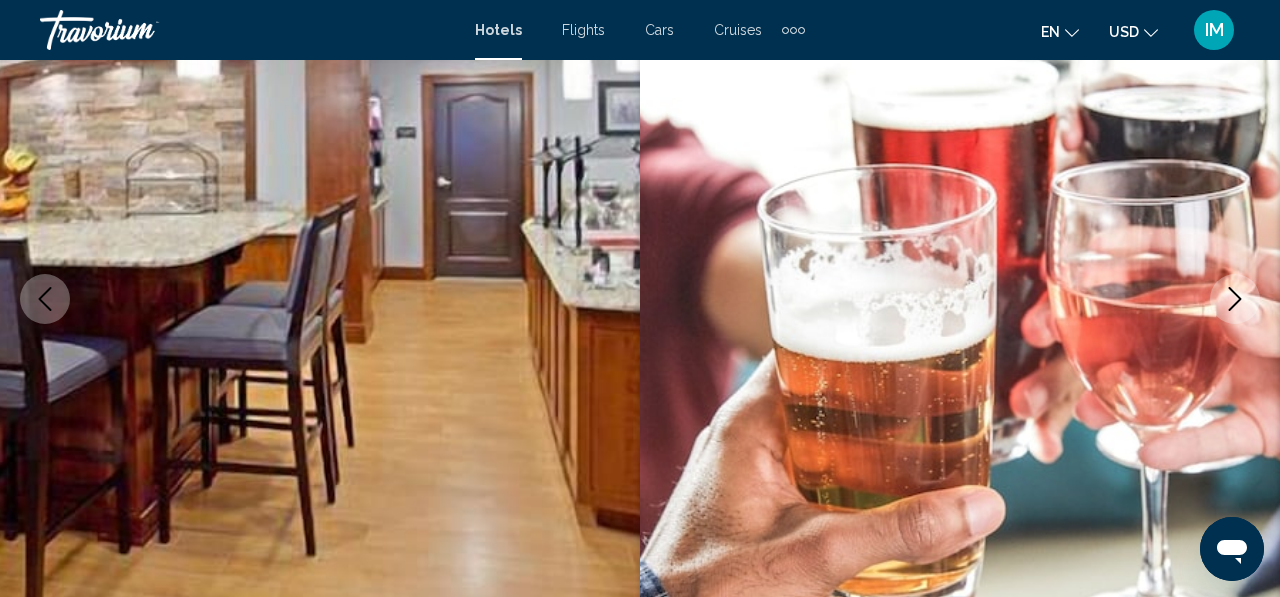 click 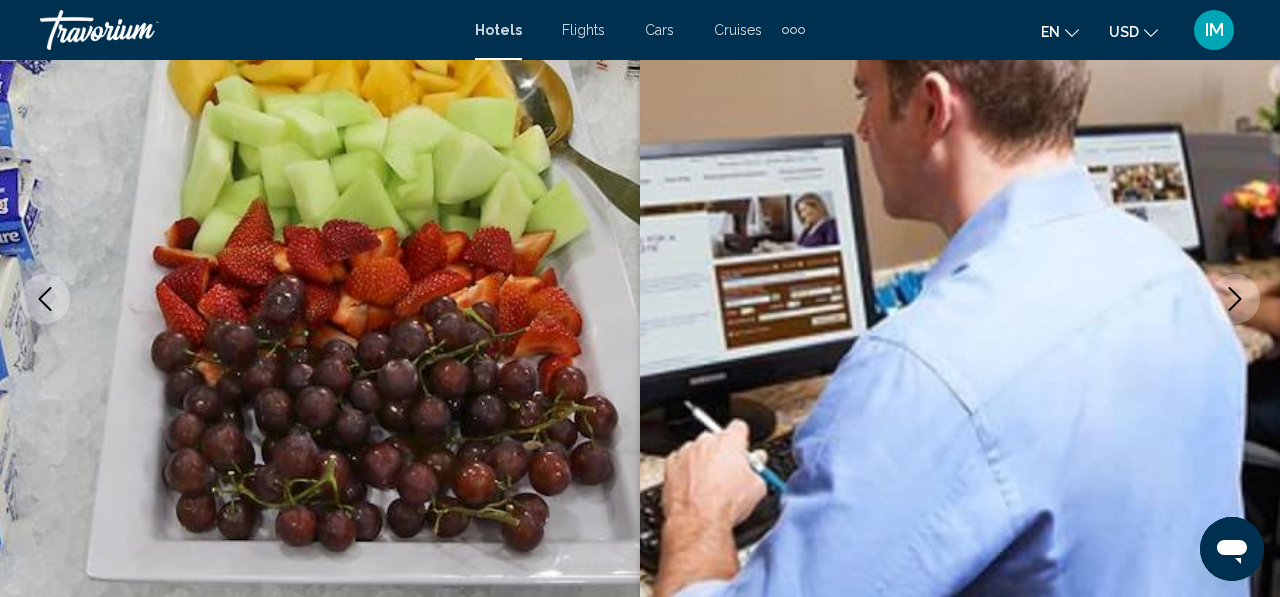 click 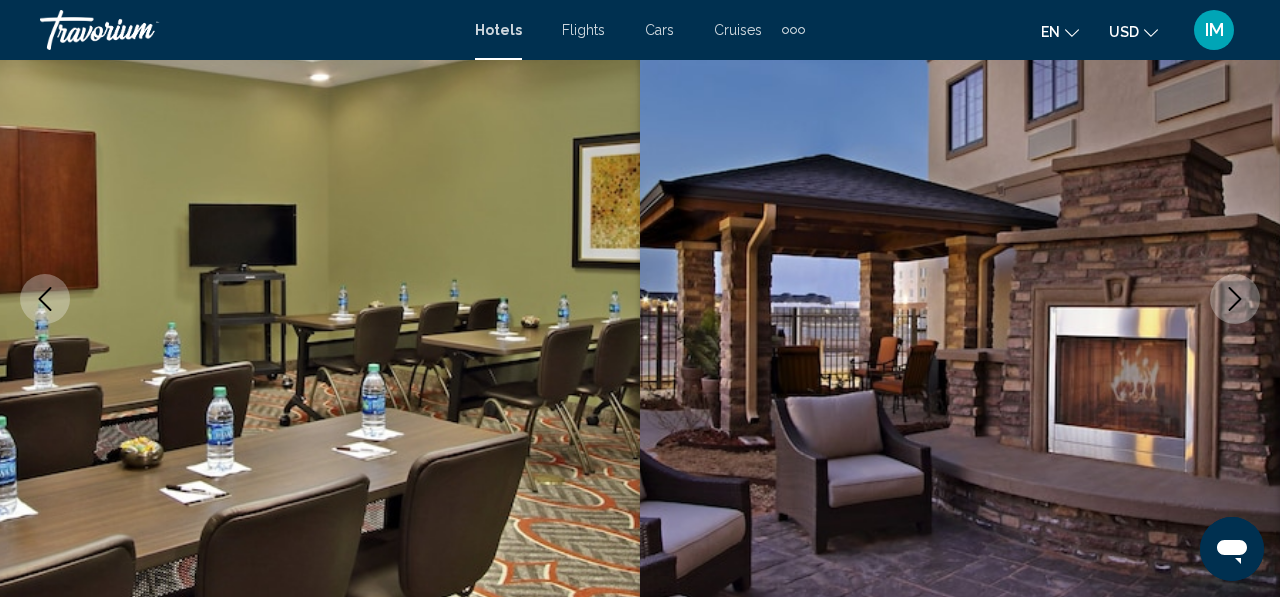 click 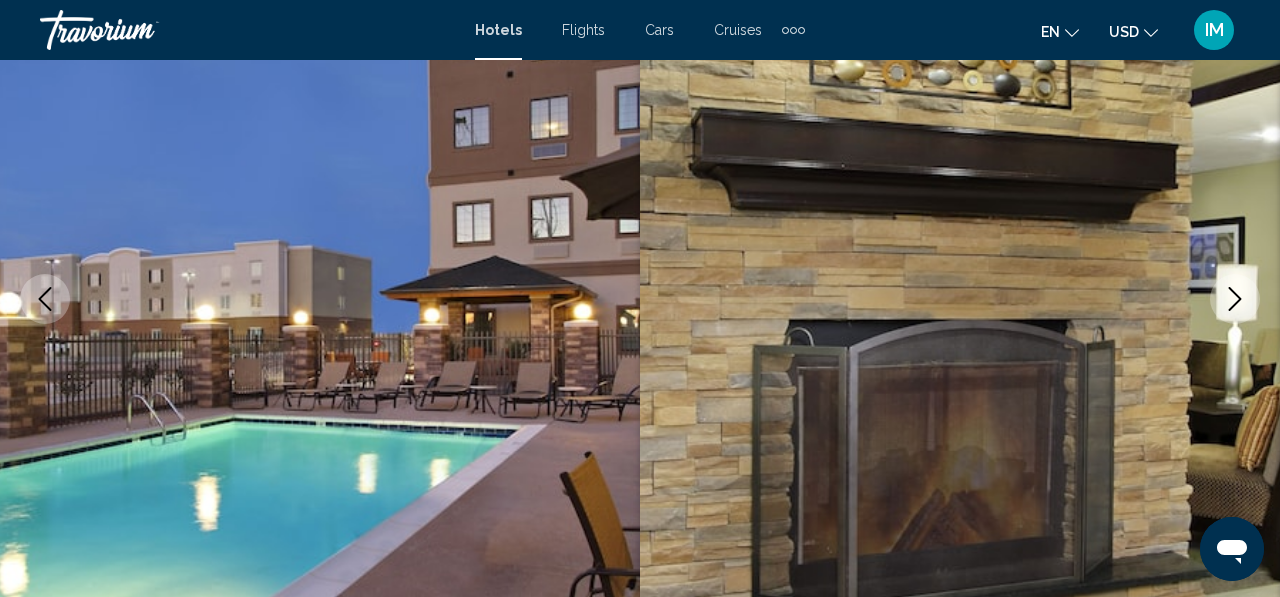 click 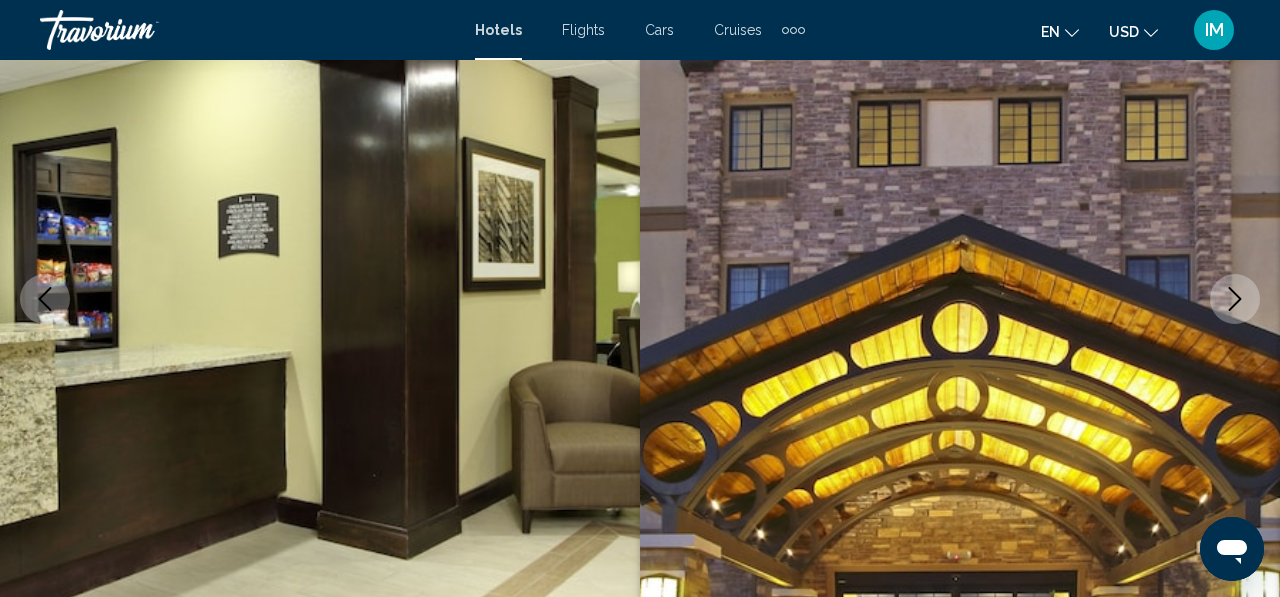 click 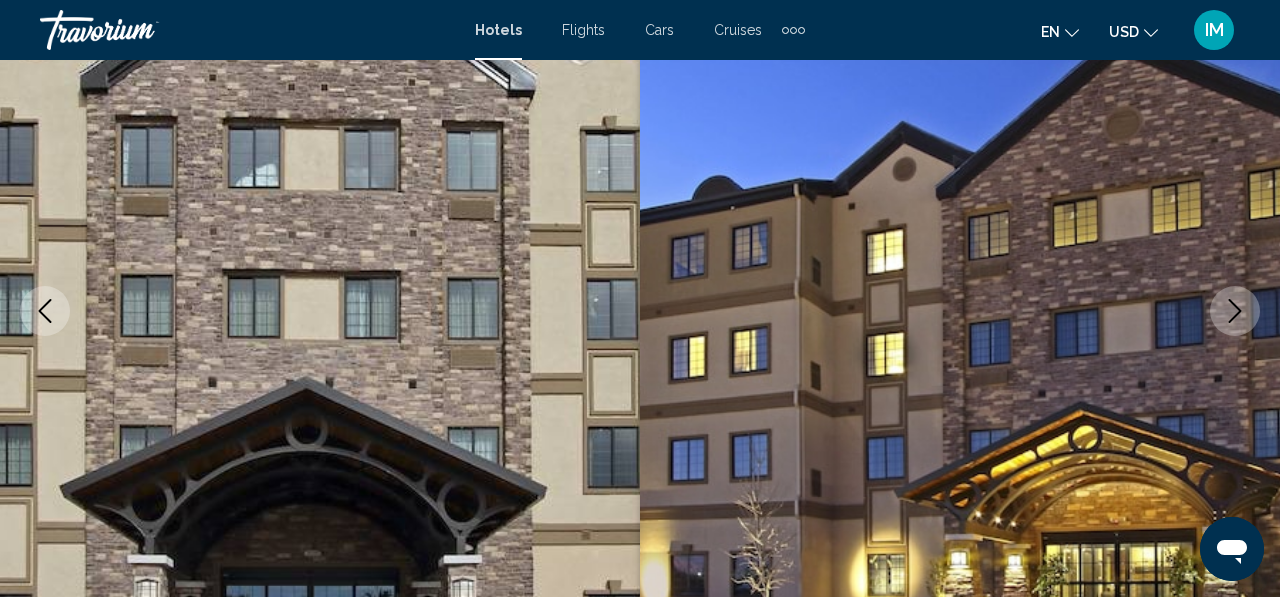 scroll, scrollTop: 0, scrollLeft: 0, axis: both 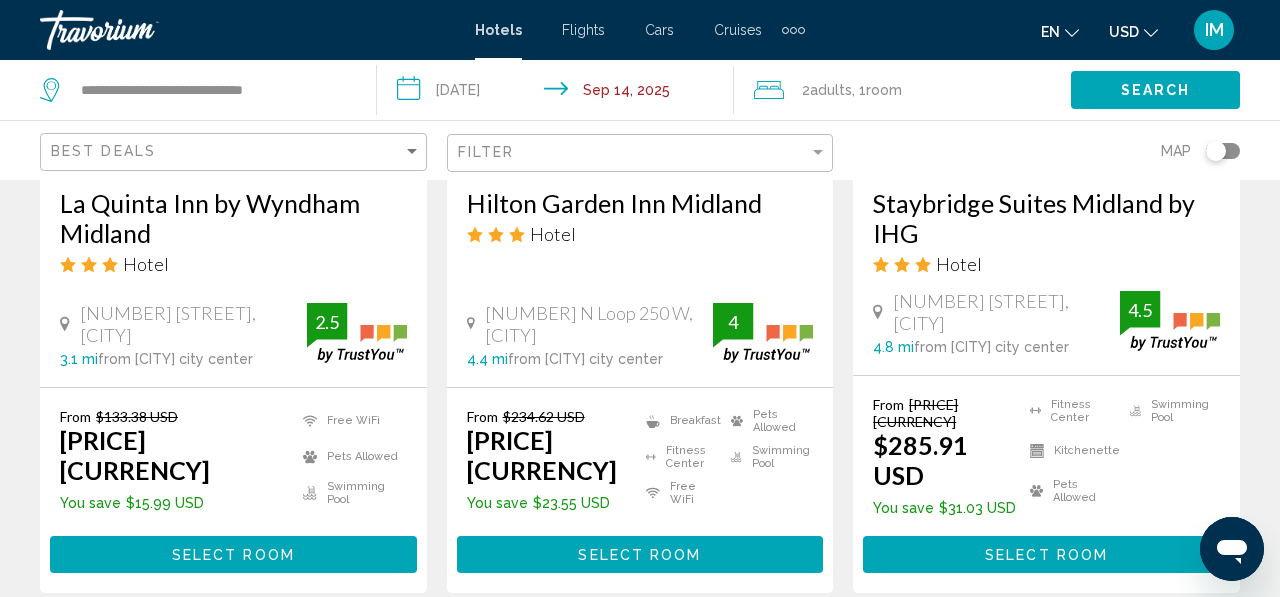 click on "[NUMBER] [STREET], [CITY] [DISTANCE] from [CITY] city center from hotel 4.5" at bounding box center (1046, 322) 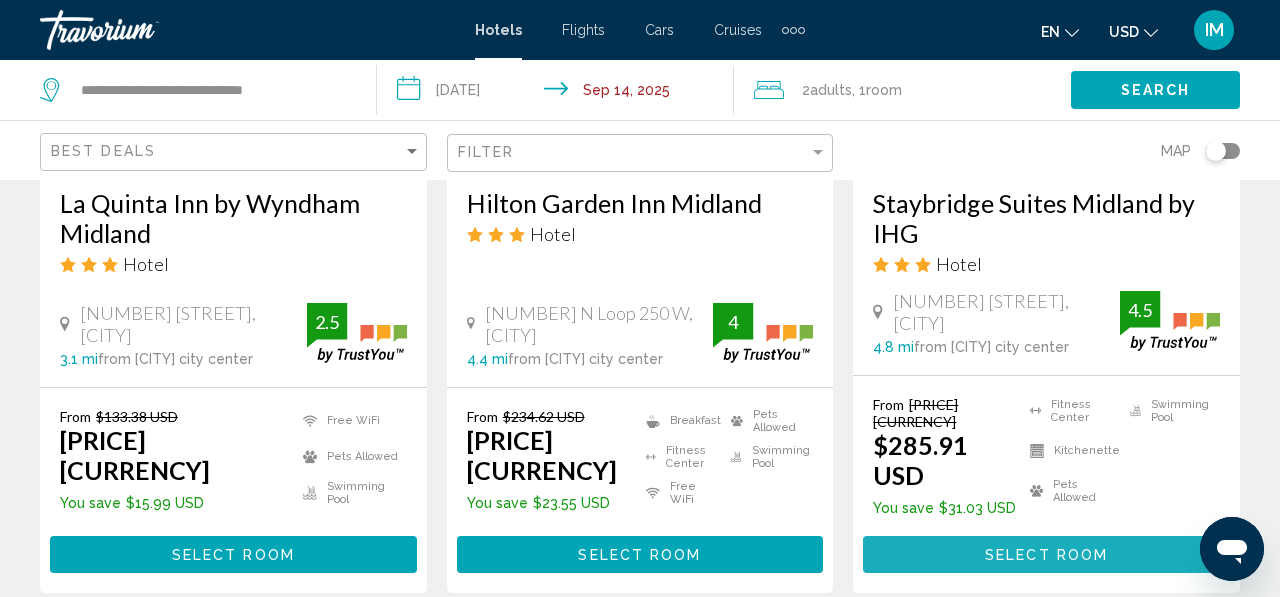 click on "Select Room" at bounding box center [1046, 555] 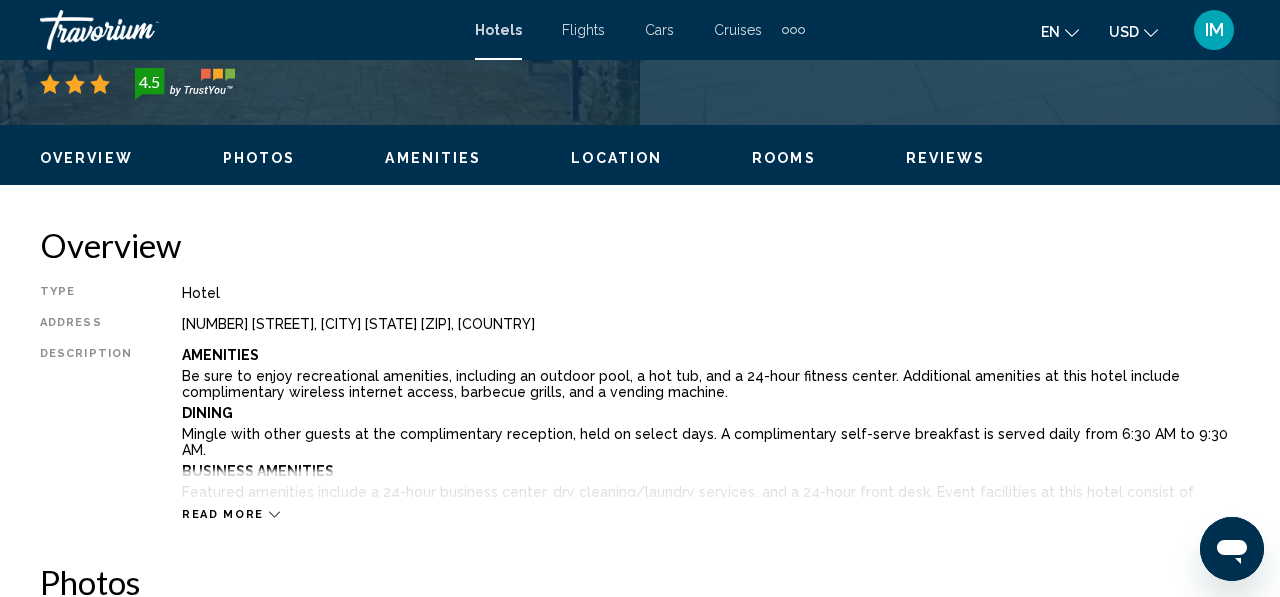 scroll, scrollTop: 884, scrollLeft: 0, axis: vertical 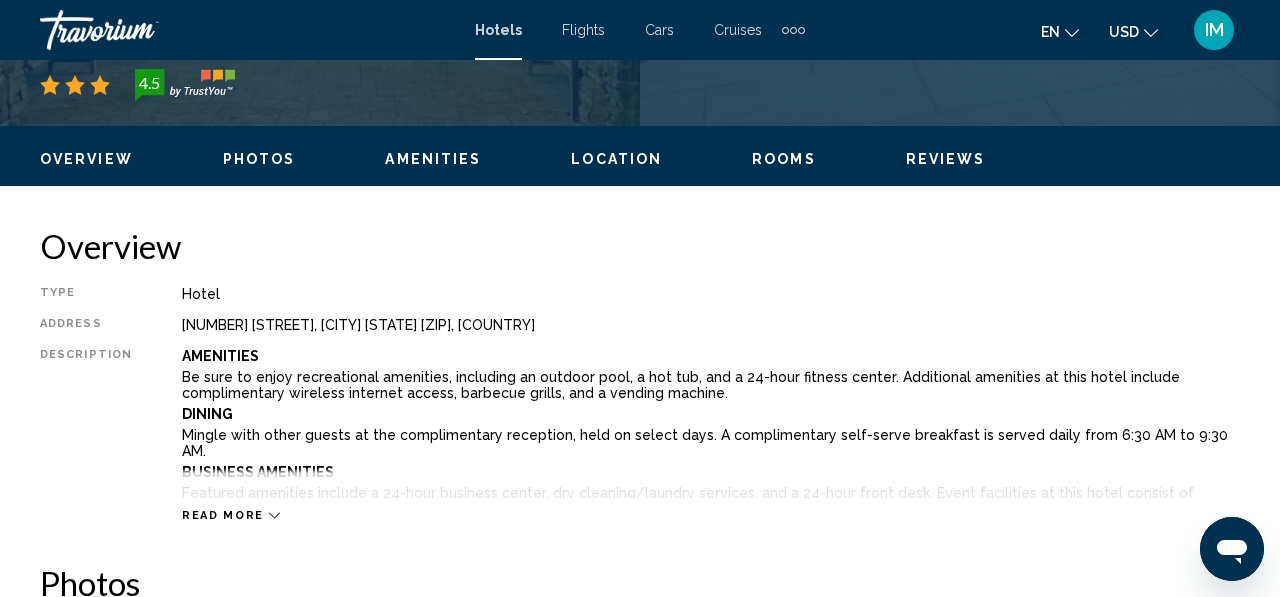 click 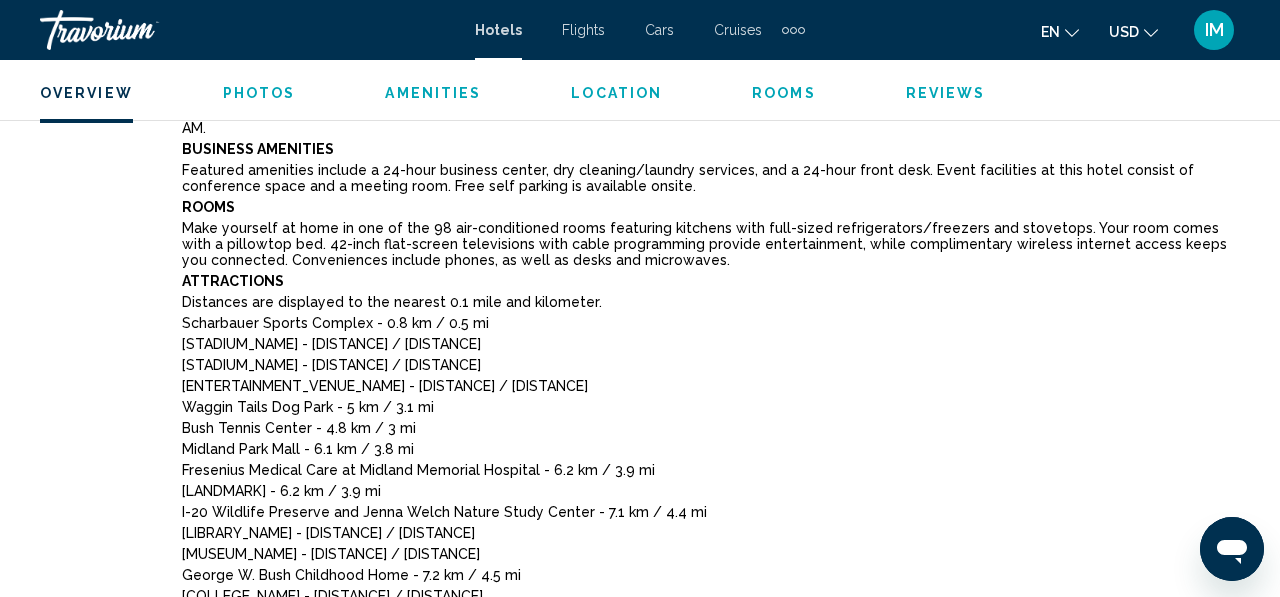 scroll, scrollTop: 1206, scrollLeft: 0, axis: vertical 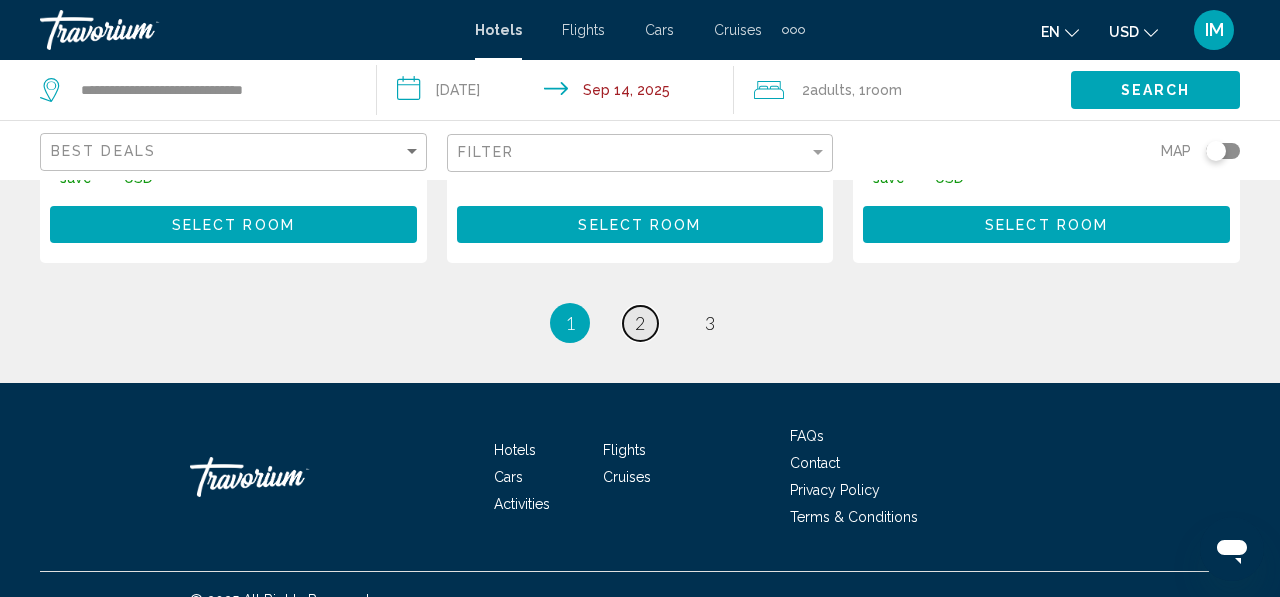 click on "2" at bounding box center (640, 323) 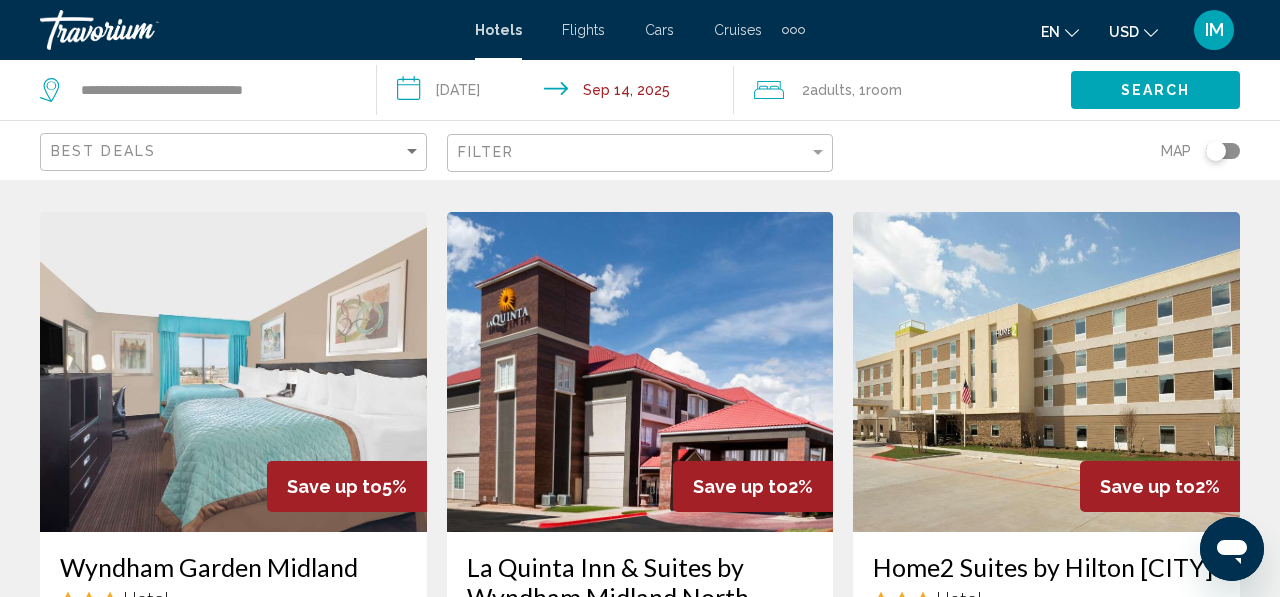 scroll, scrollTop: 790, scrollLeft: 0, axis: vertical 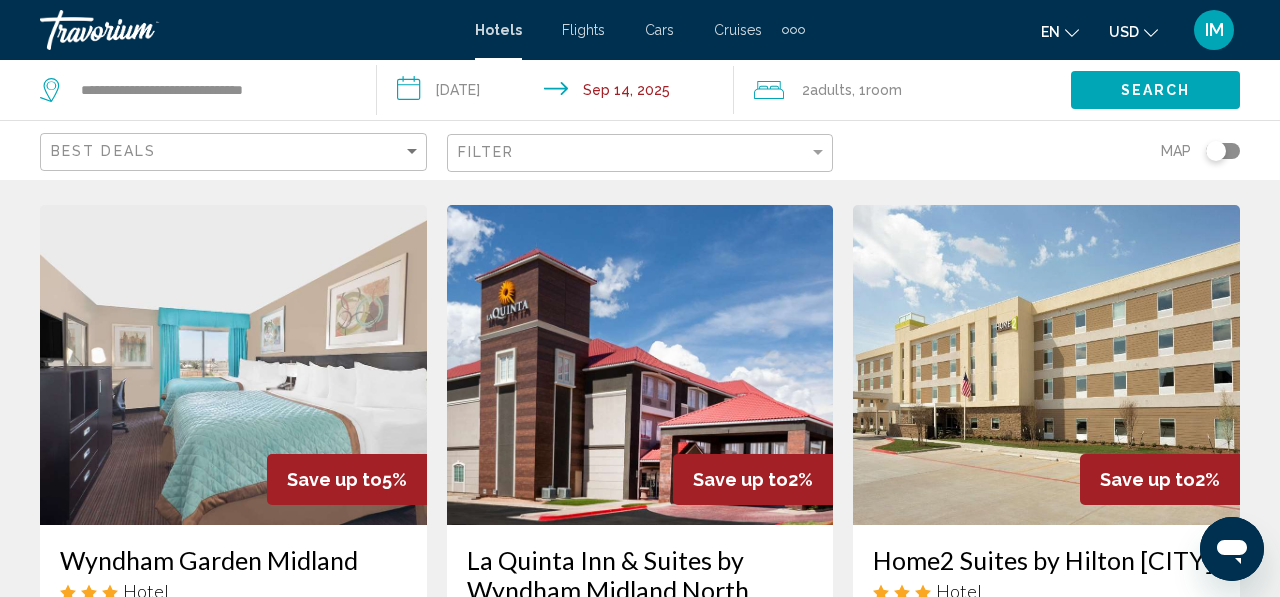 click at bounding box center (233, 365) 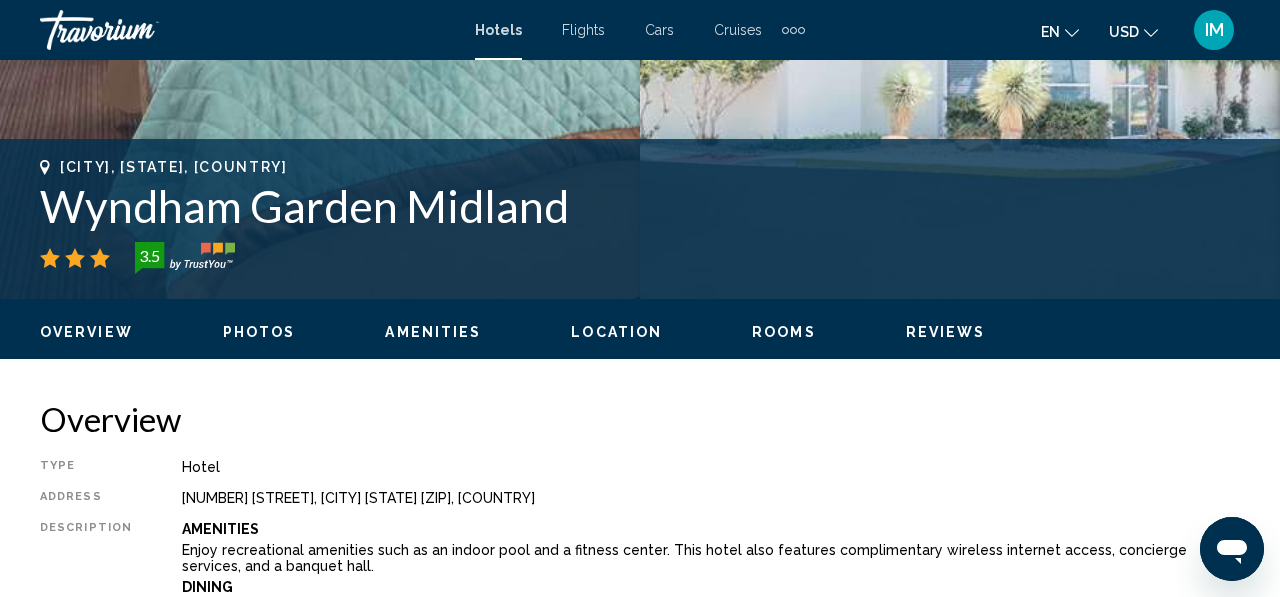 scroll, scrollTop: 712, scrollLeft: 0, axis: vertical 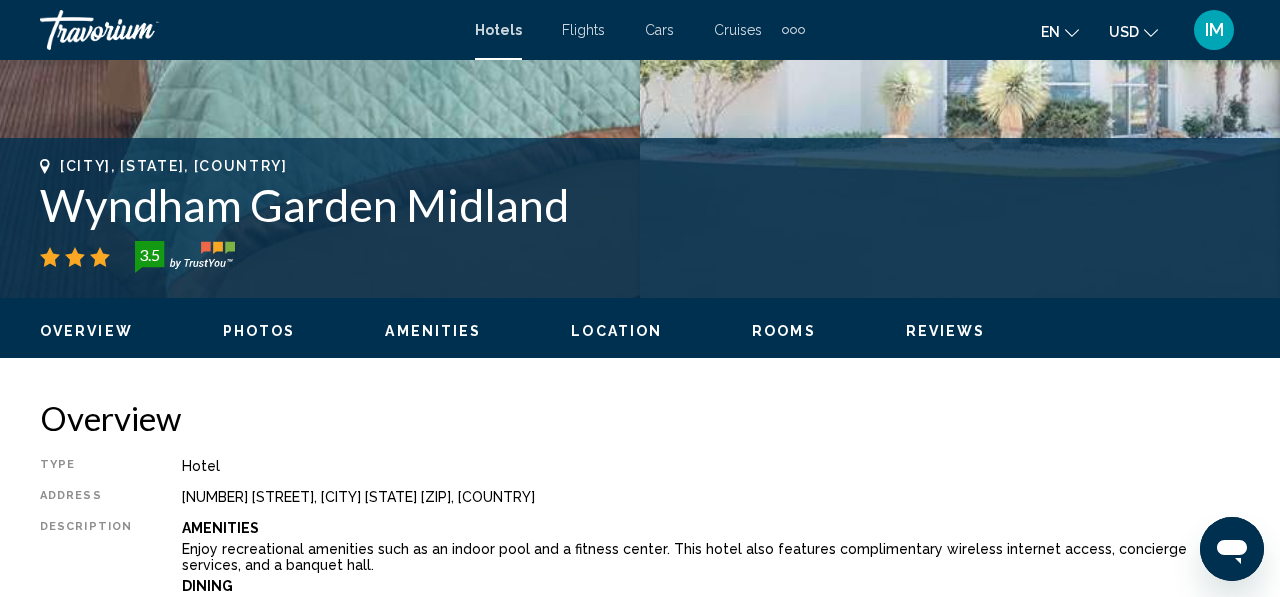 click on "Rooms" at bounding box center [784, 331] 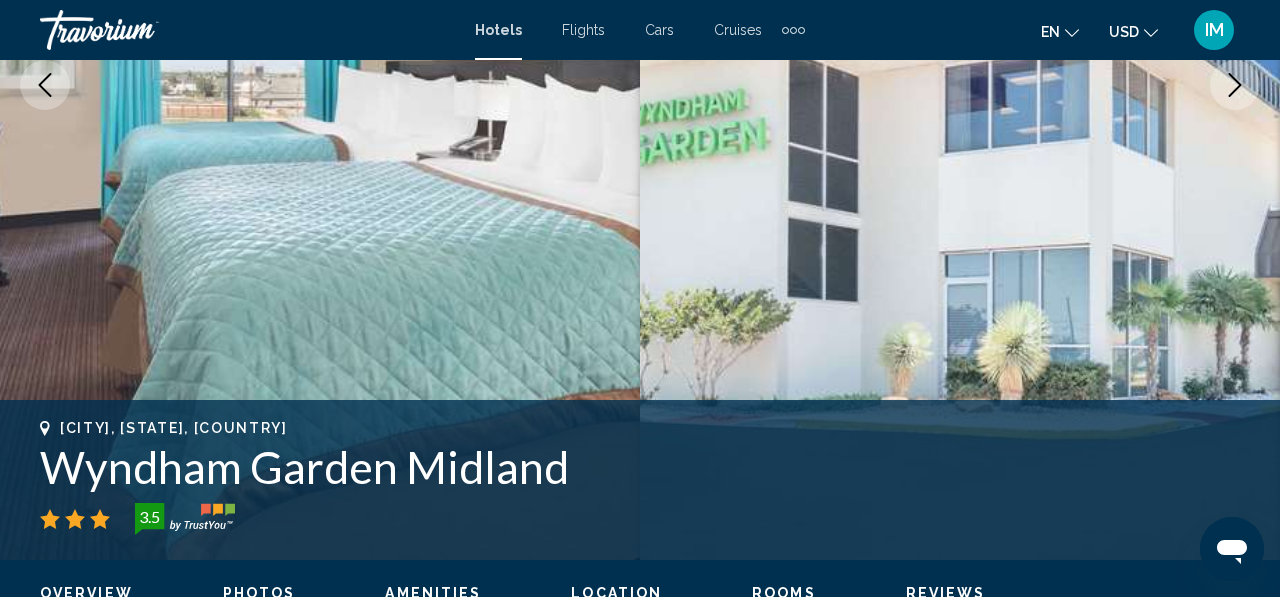 scroll, scrollTop: 440, scrollLeft: 0, axis: vertical 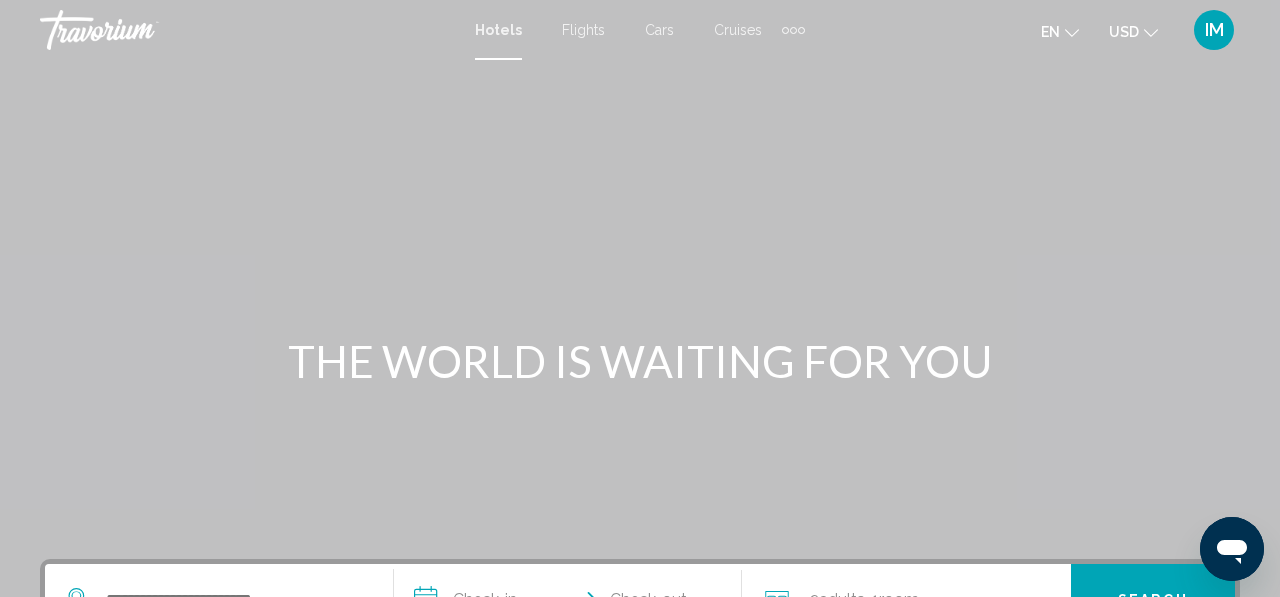 click on "Hotels" at bounding box center (498, 30) 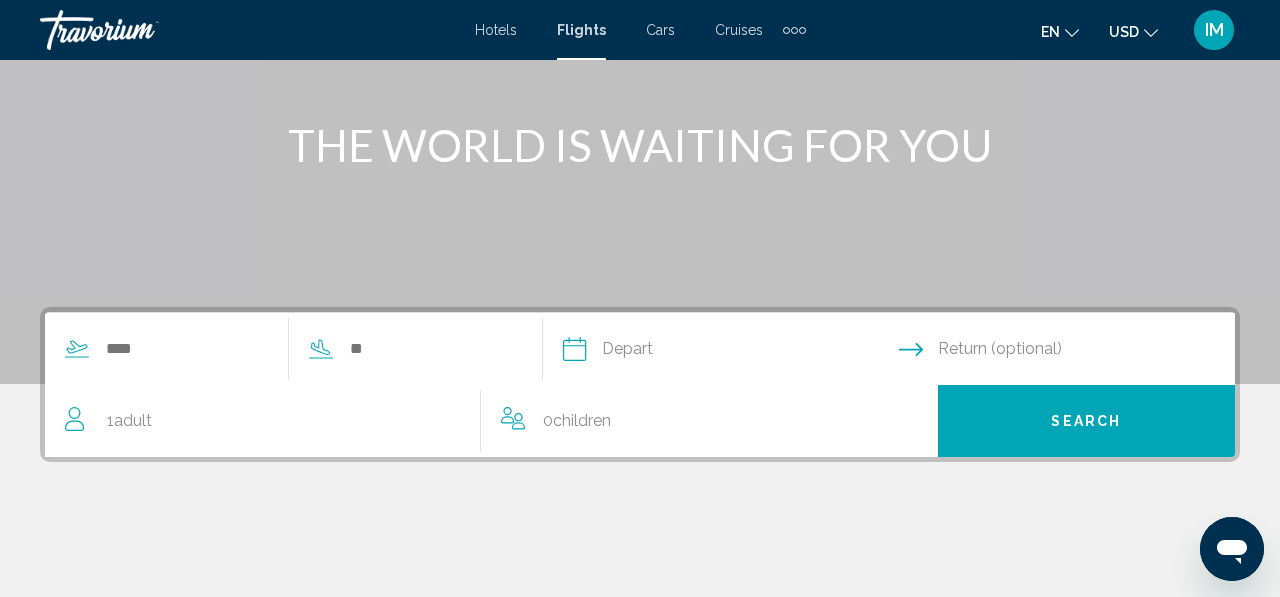 scroll, scrollTop: 0, scrollLeft: 0, axis: both 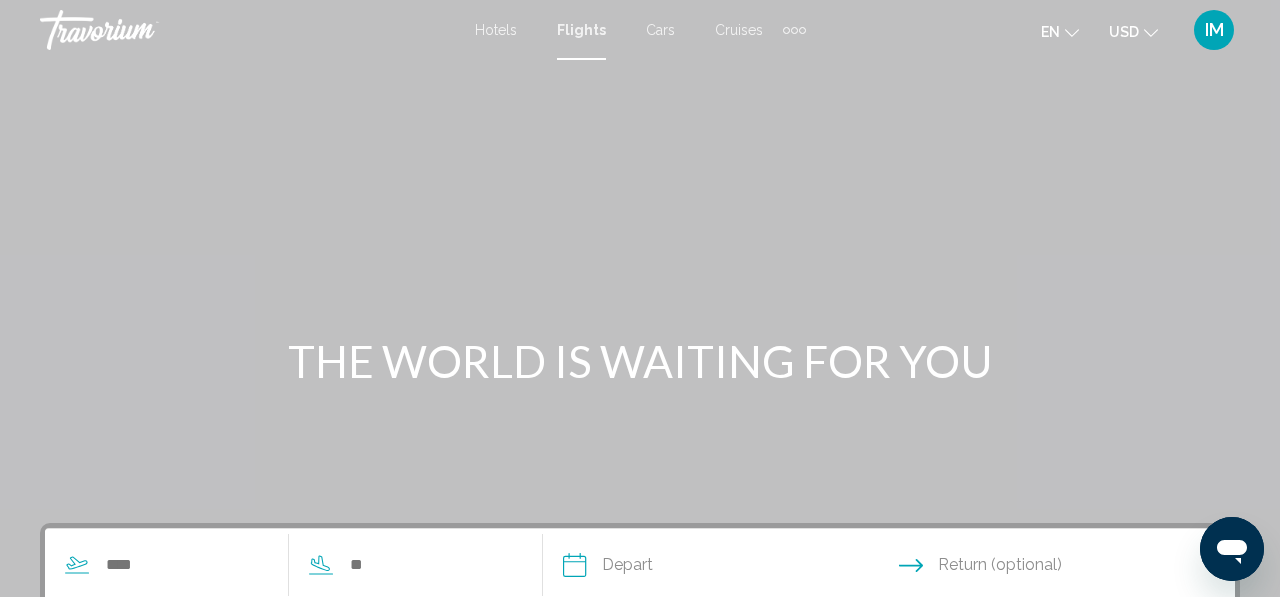 click on "Hotels" at bounding box center [496, 30] 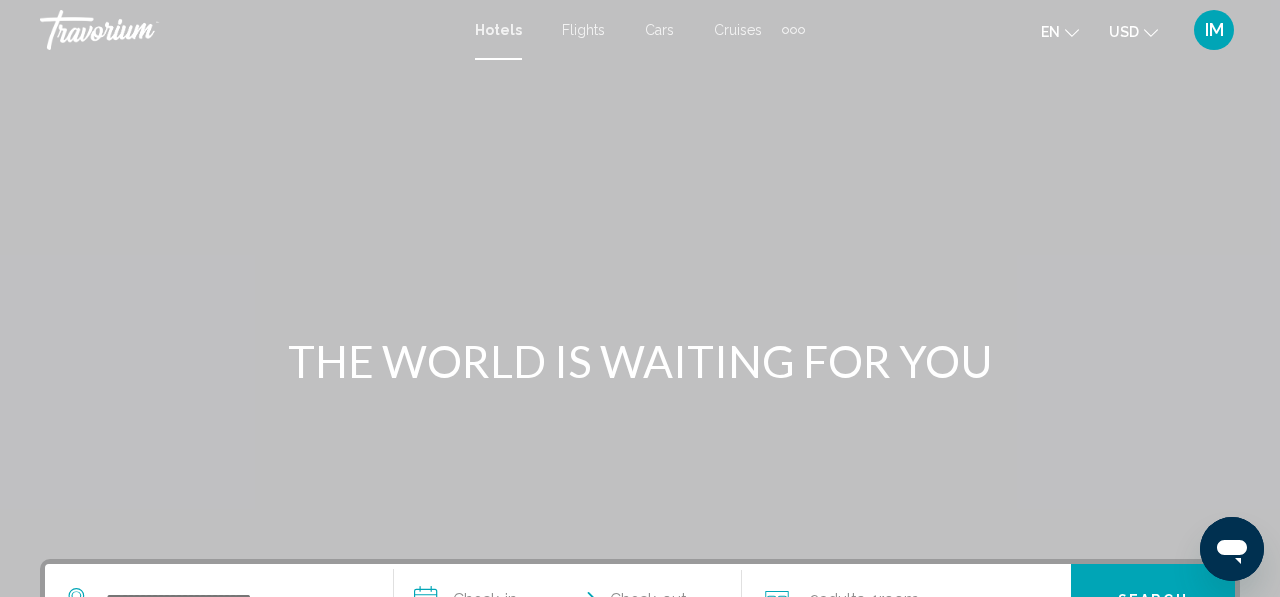 click on "Hotels" at bounding box center [498, 30] 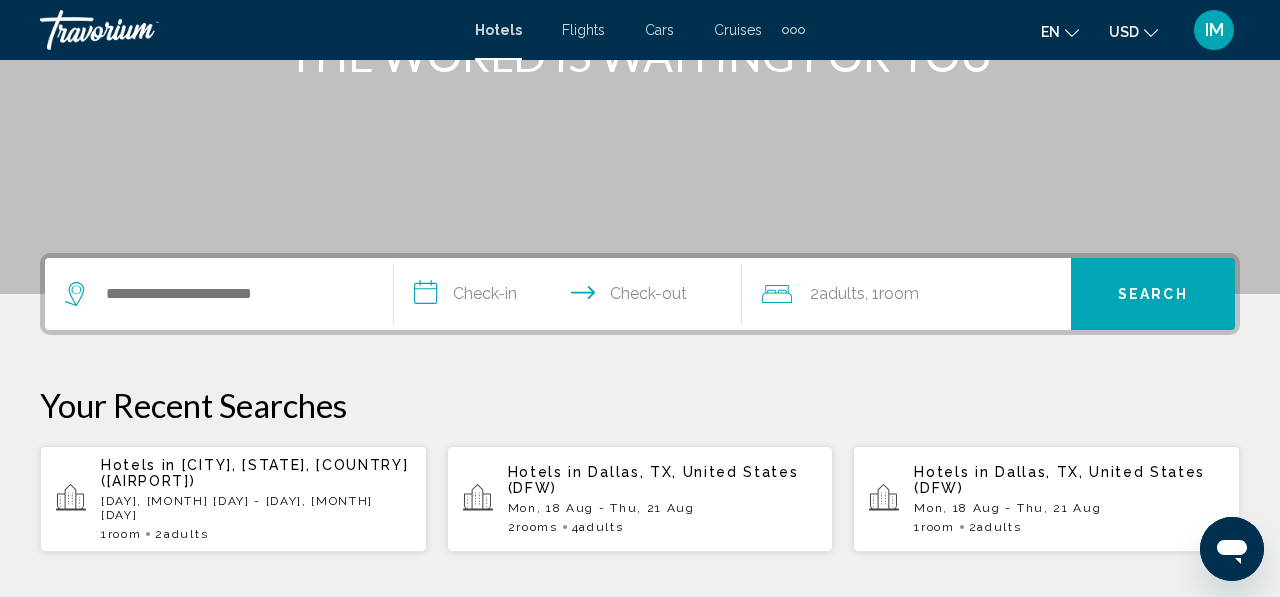 scroll, scrollTop: 317, scrollLeft: 0, axis: vertical 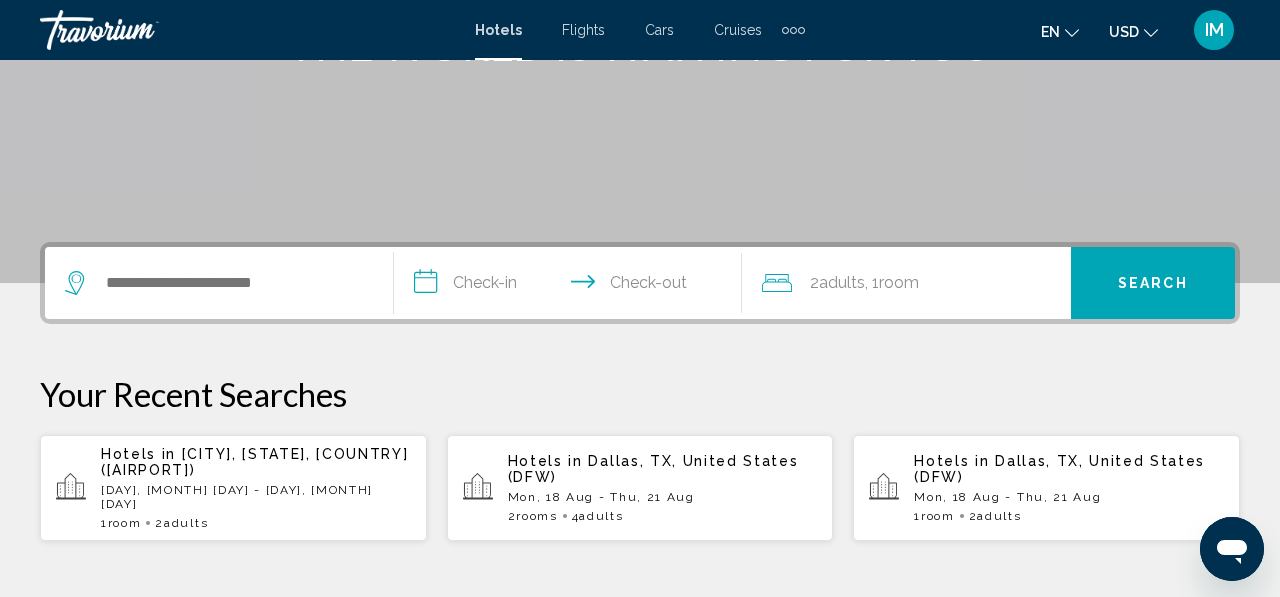 click on "Hotels in    Midland, TX, United States (MAF)" at bounding box center (256, 462) 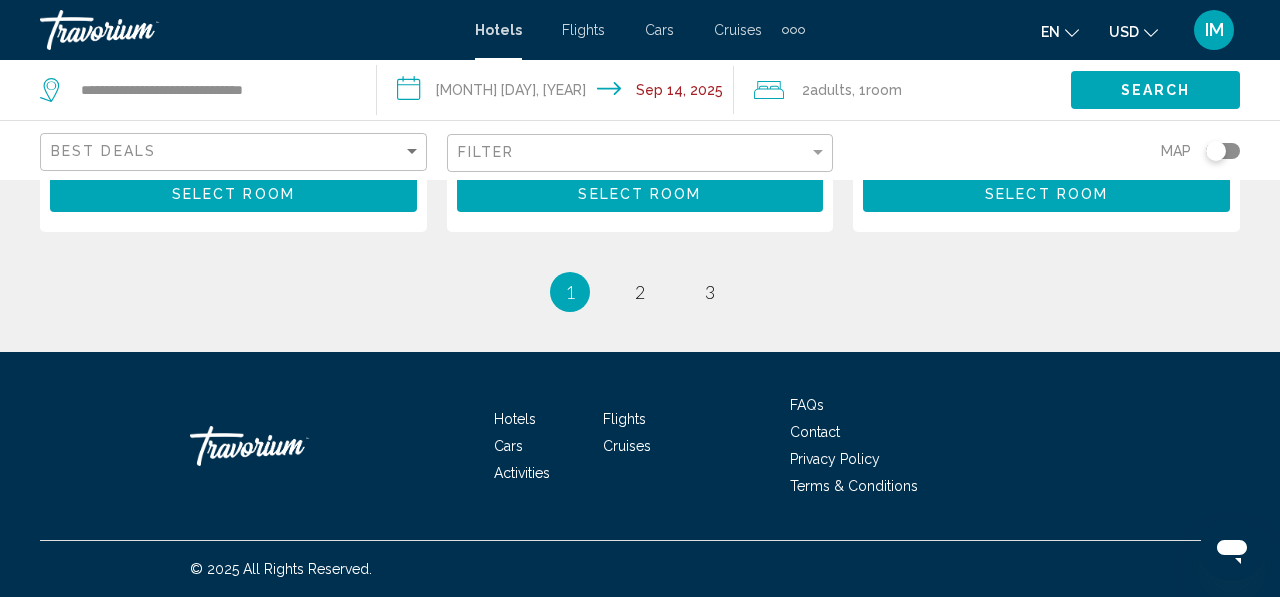 scroll, scrollTop: 3098, scrollLeft: 0, axis: vertical 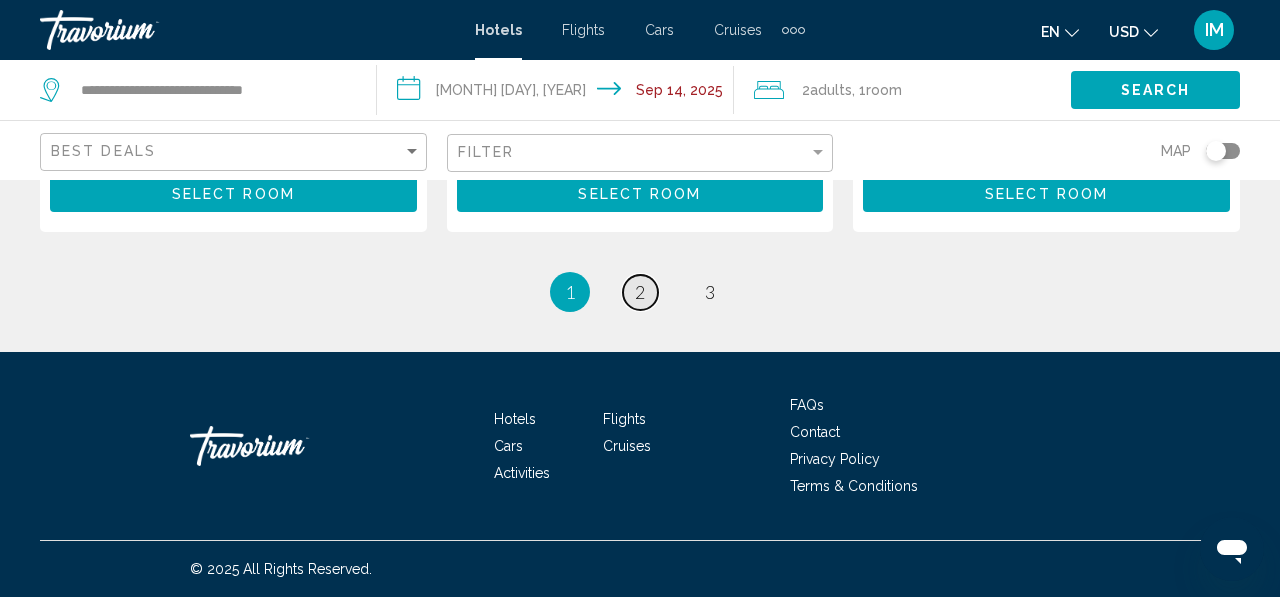 click on "2" at bounding box center [640, 292] 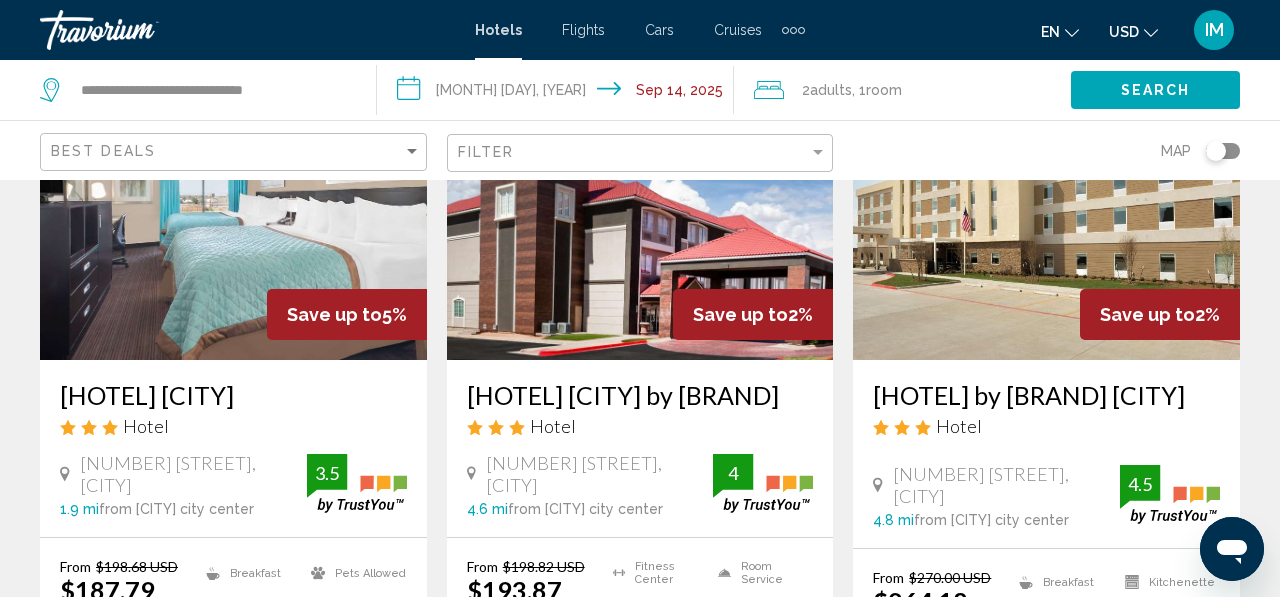 scroll, scrollTop: 929, scrollLeft: 0, axis: vertical 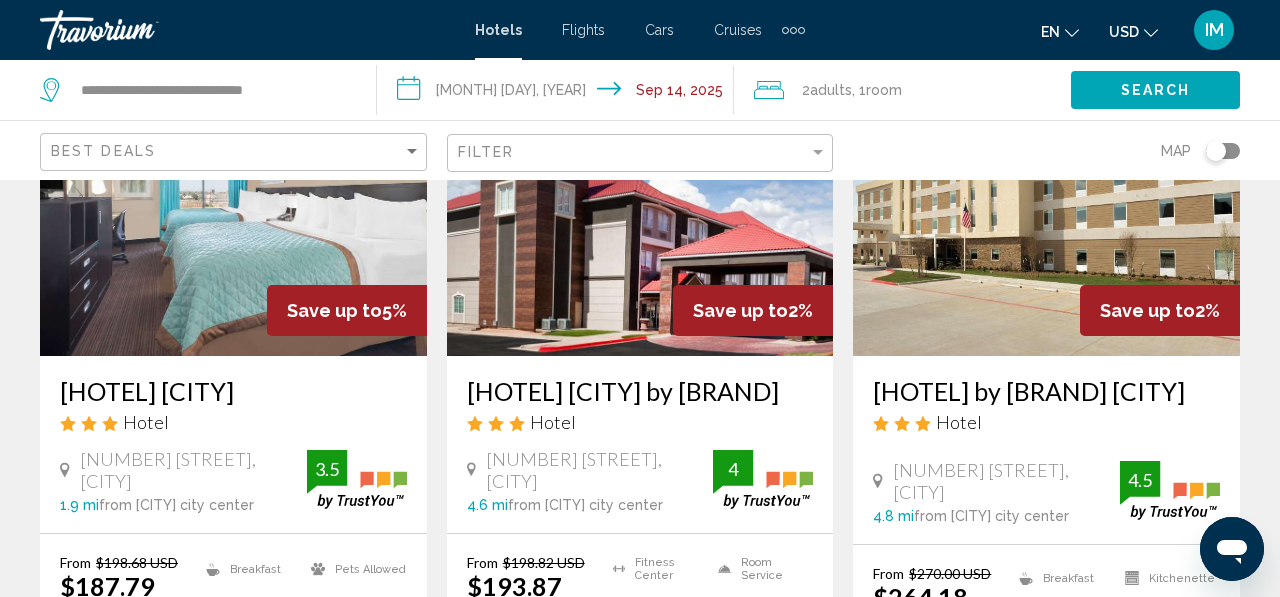 click on "Home2 Suites by Hilton [CITY]" at bounding box center [1046, 391] 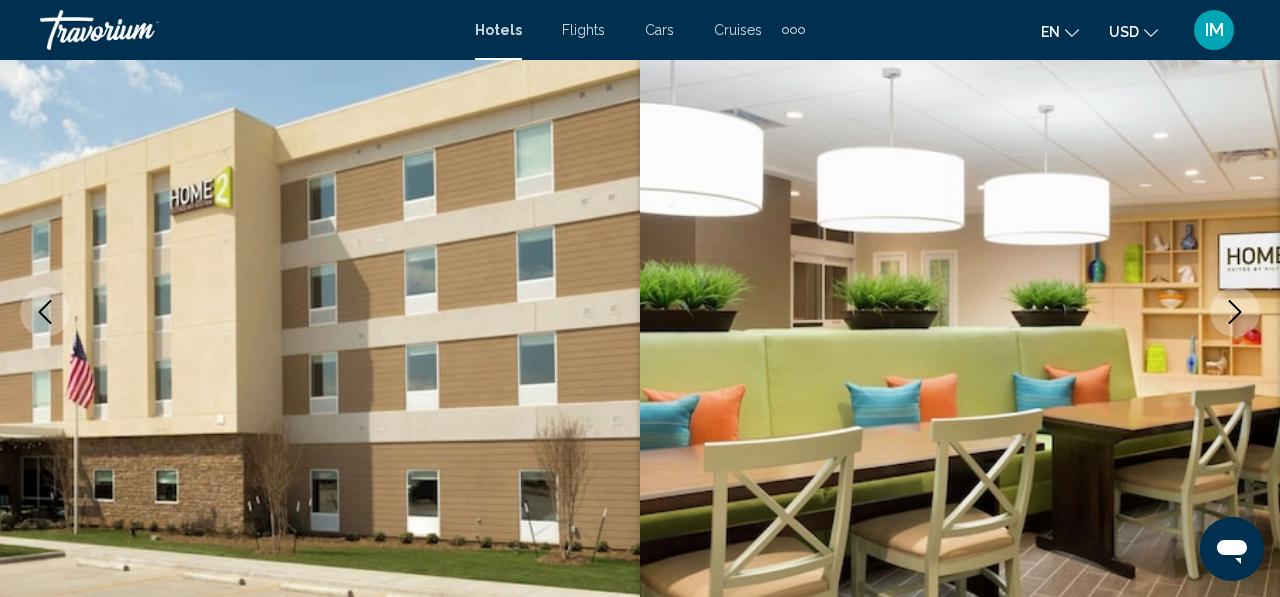 scroll, scrollTop: 220, scrollLeft: 0, axis: vertical 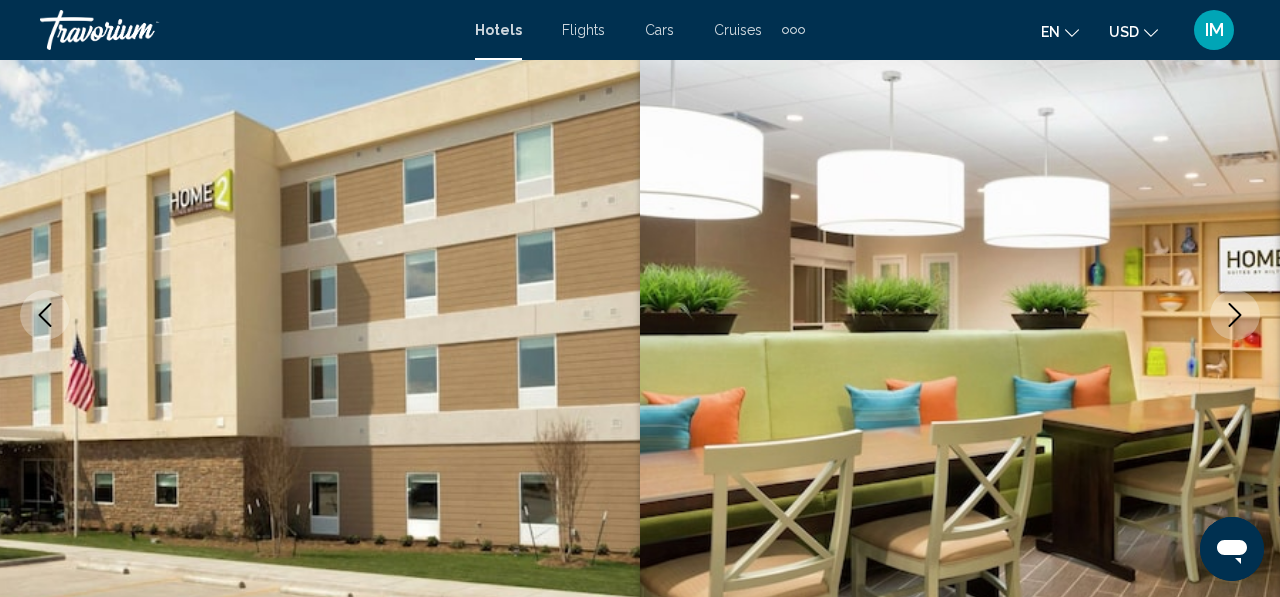 click 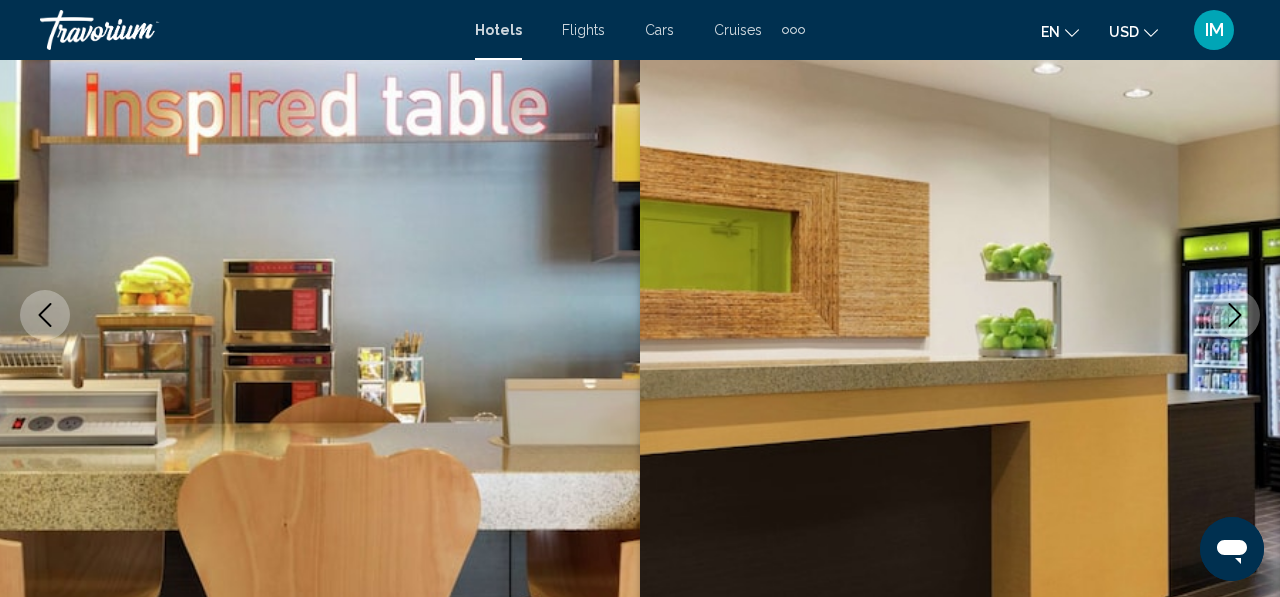 click 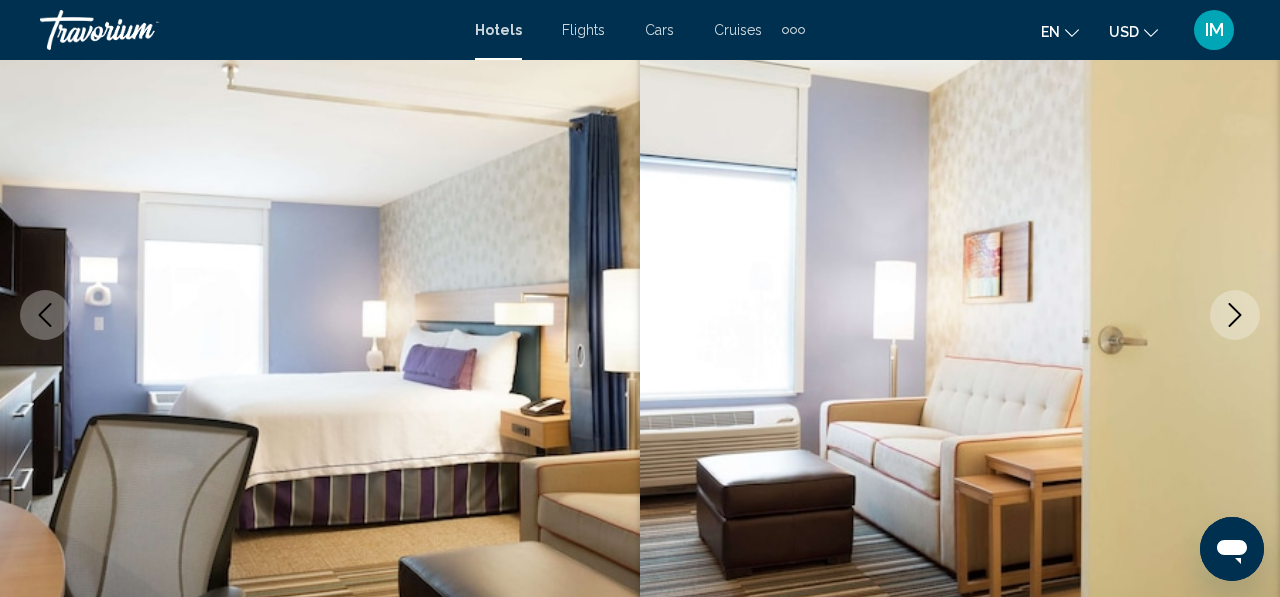 click 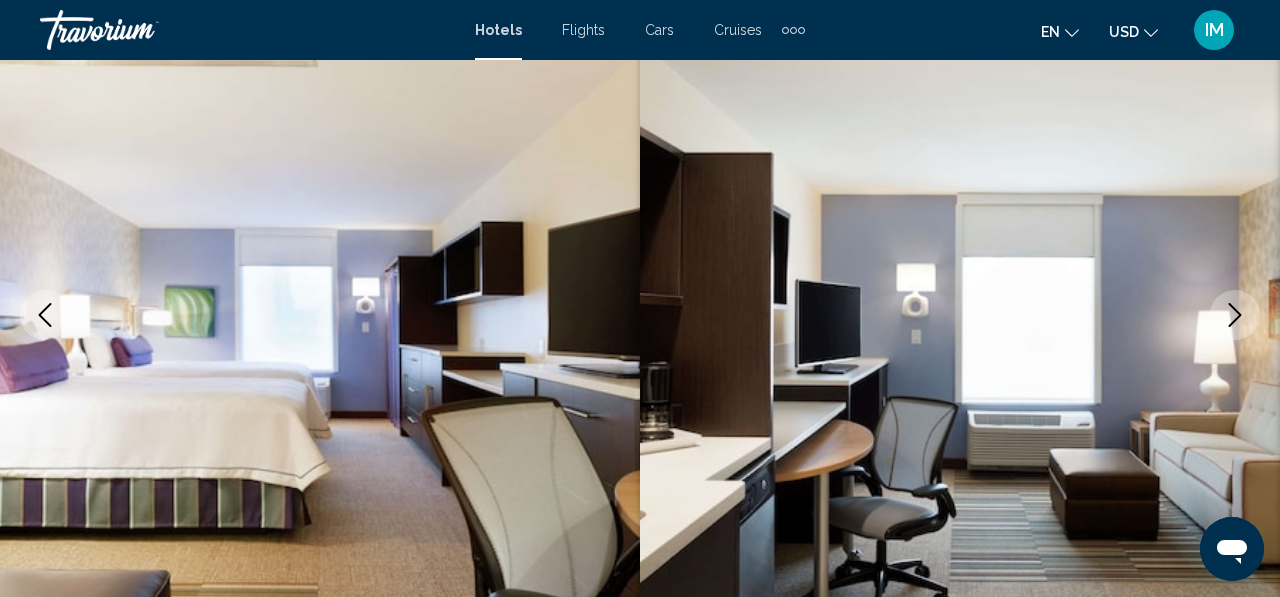 click 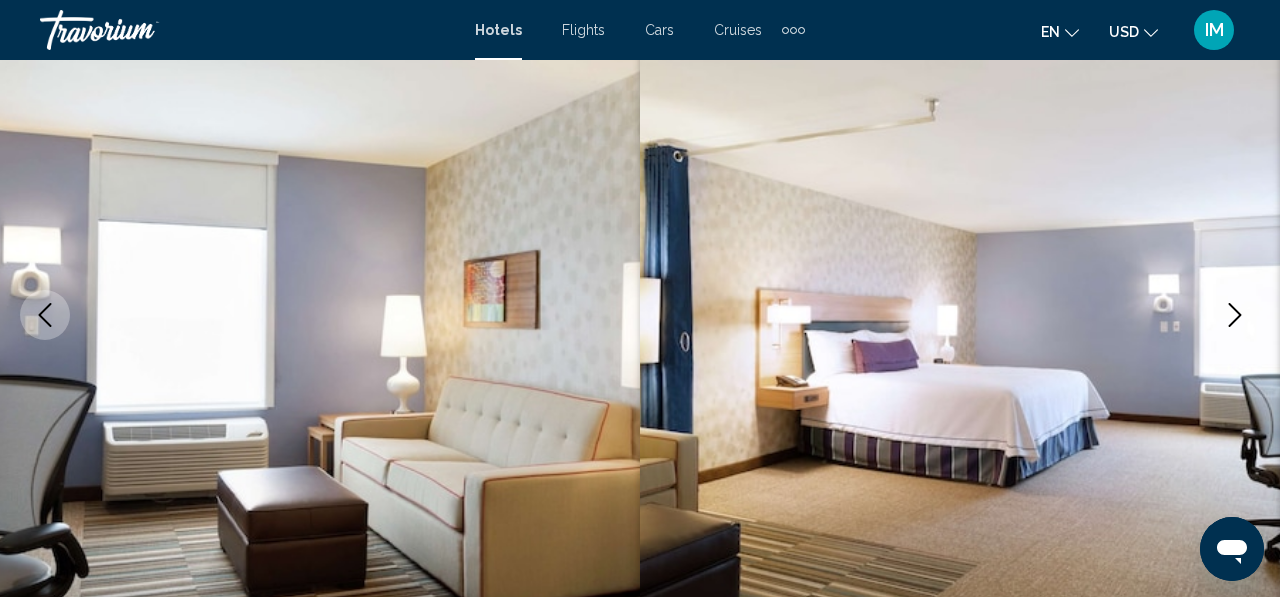 click 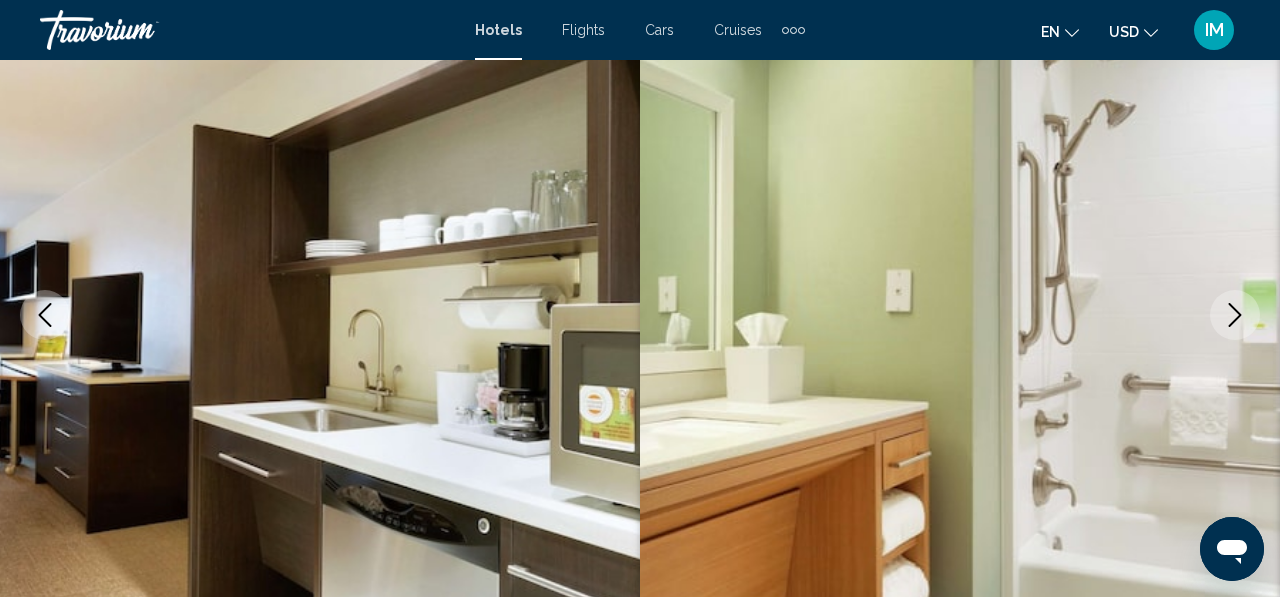 click 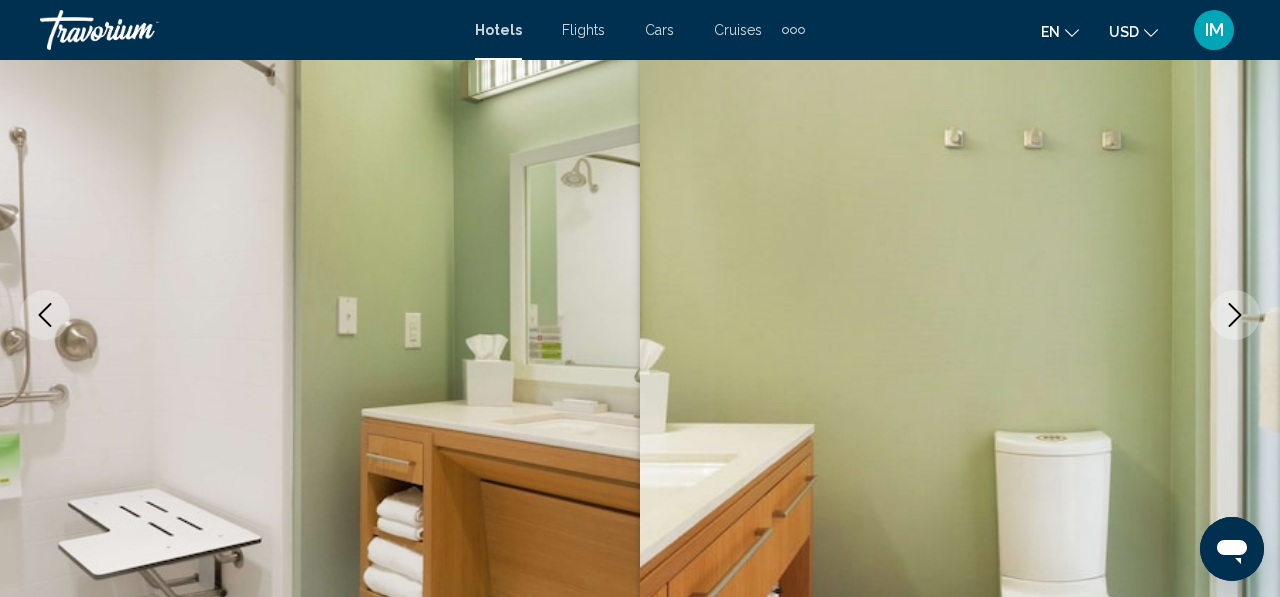 click 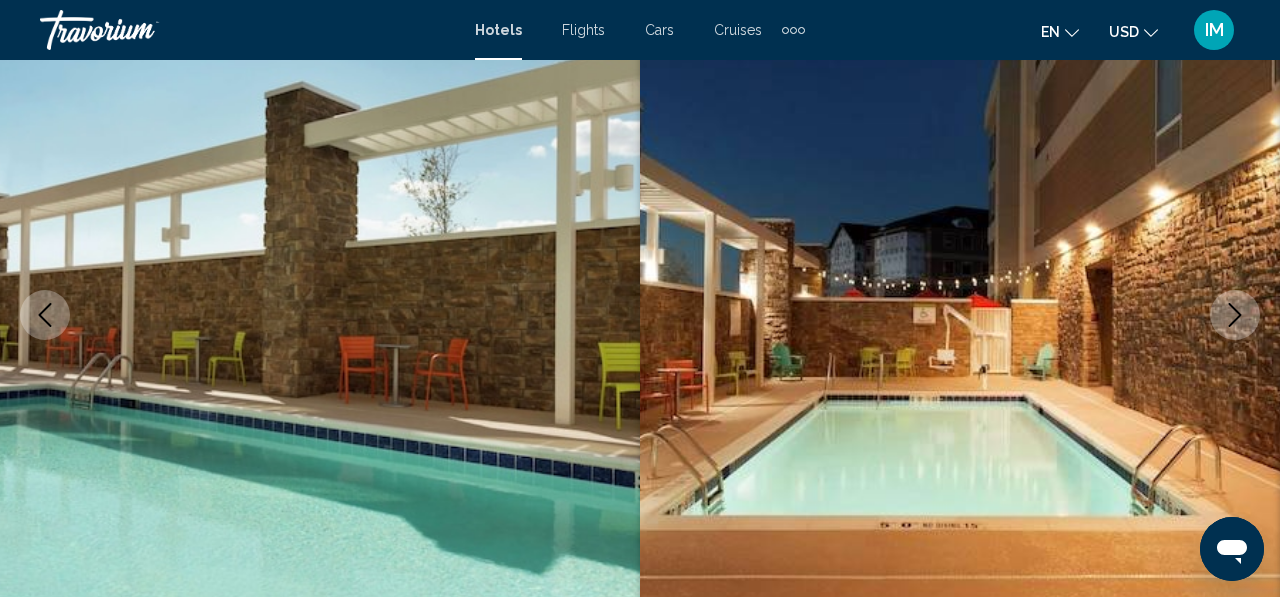 click 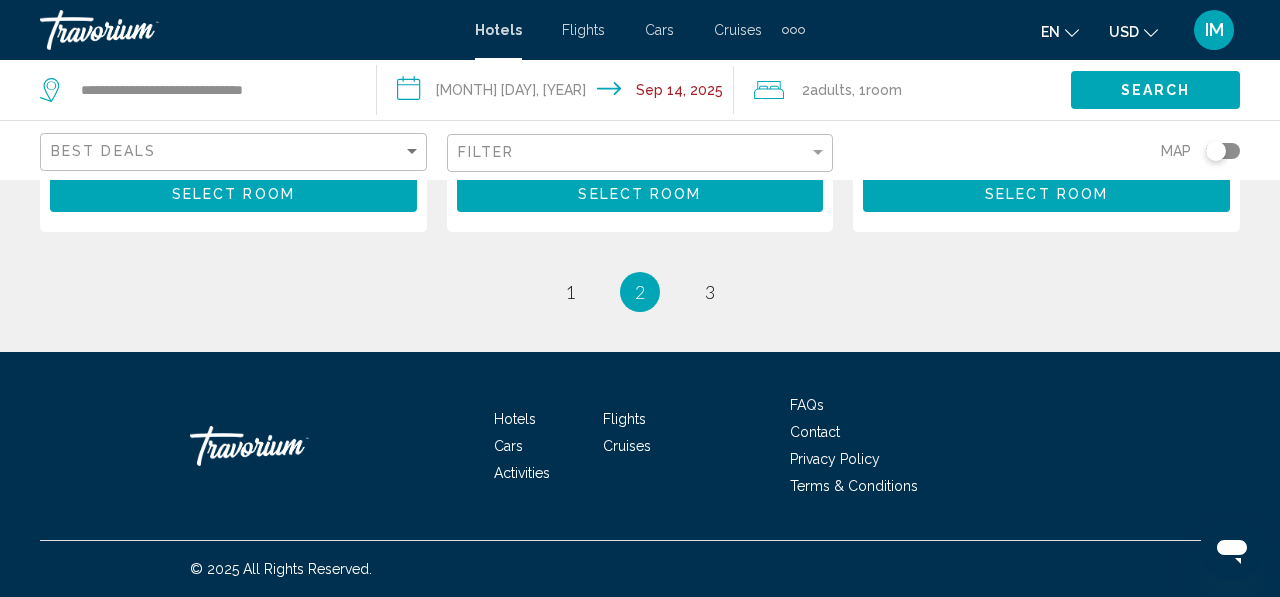 scroll, scrollTop: 2994, scrollLeft: 0, axis: vertical 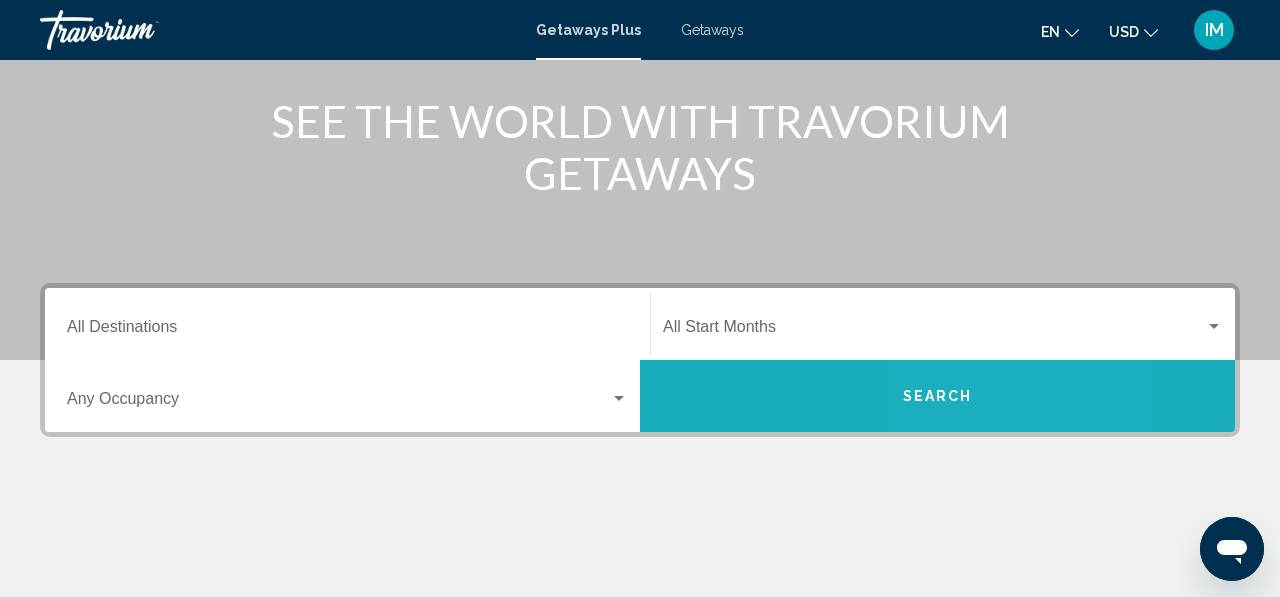 click on "Search" at bounding box center [938, 397] 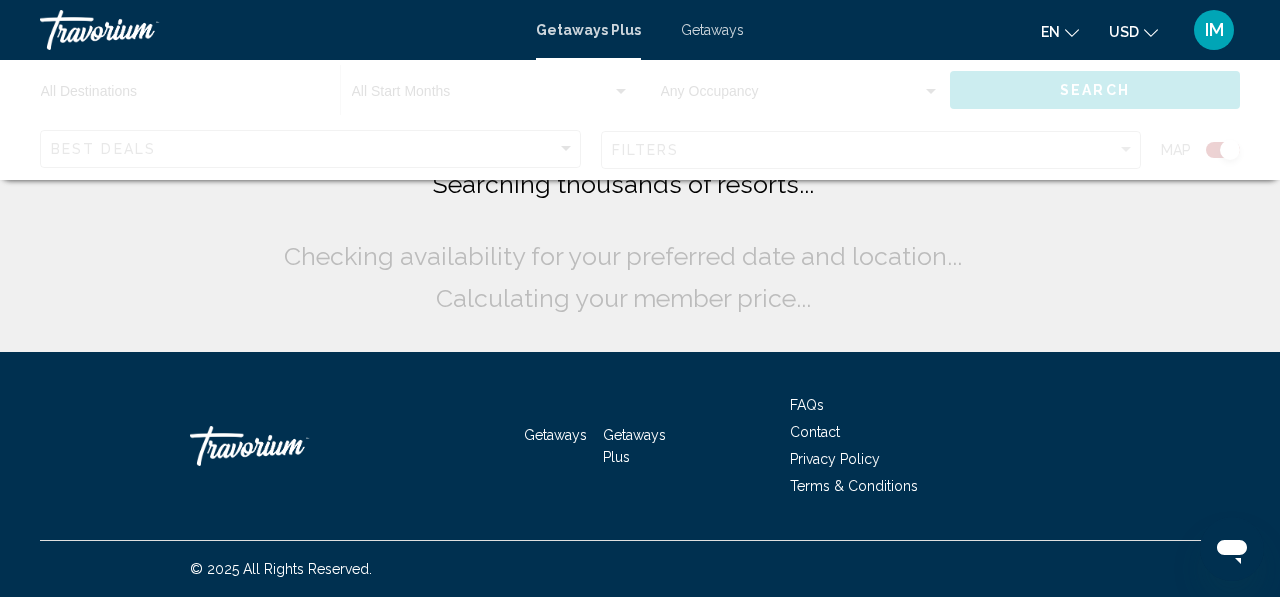 scroll, scrollTop: 0, scrollLeft: 0, axis: both 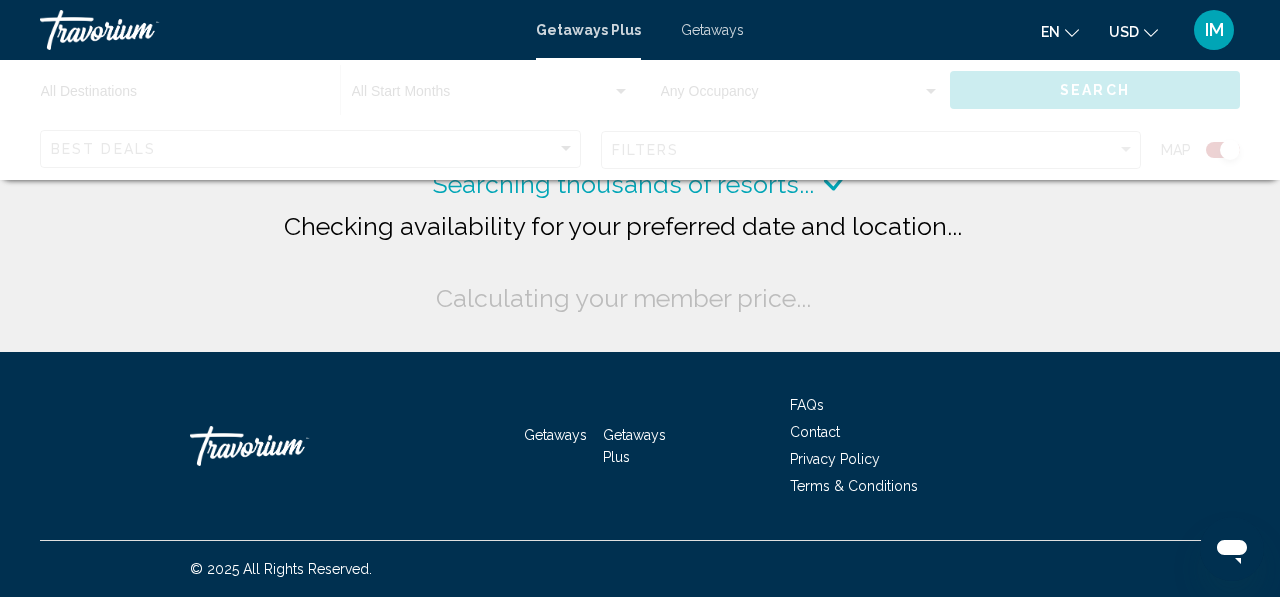 click 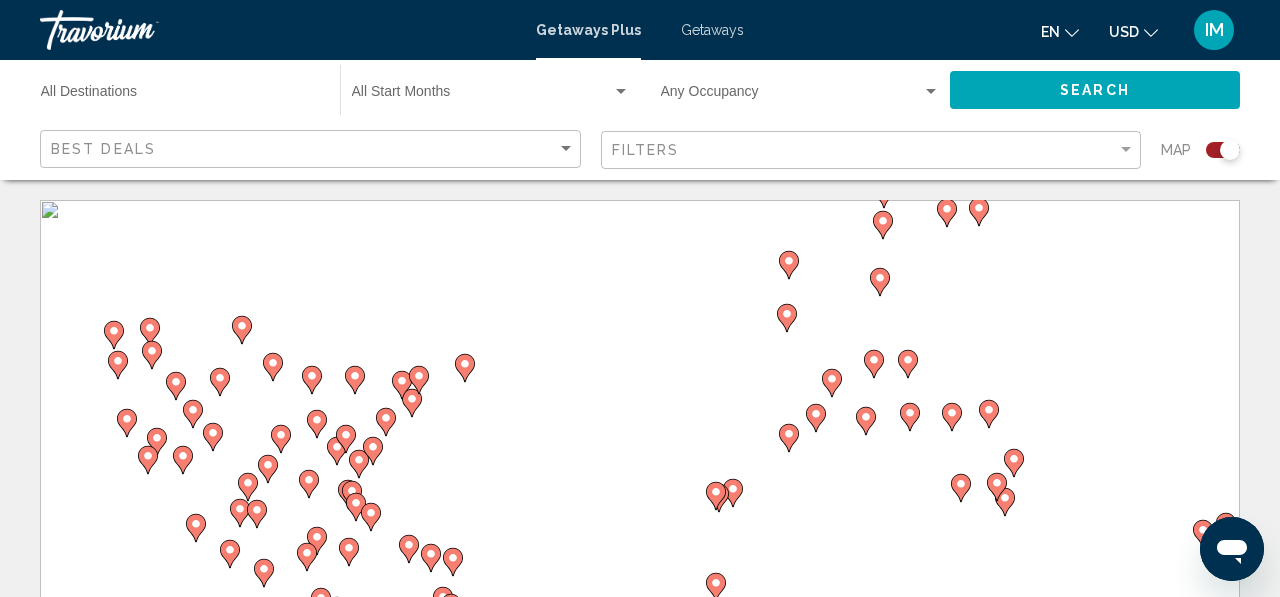 scroll, scrollTop: 1, scrollLeft: 0, axis: vertical 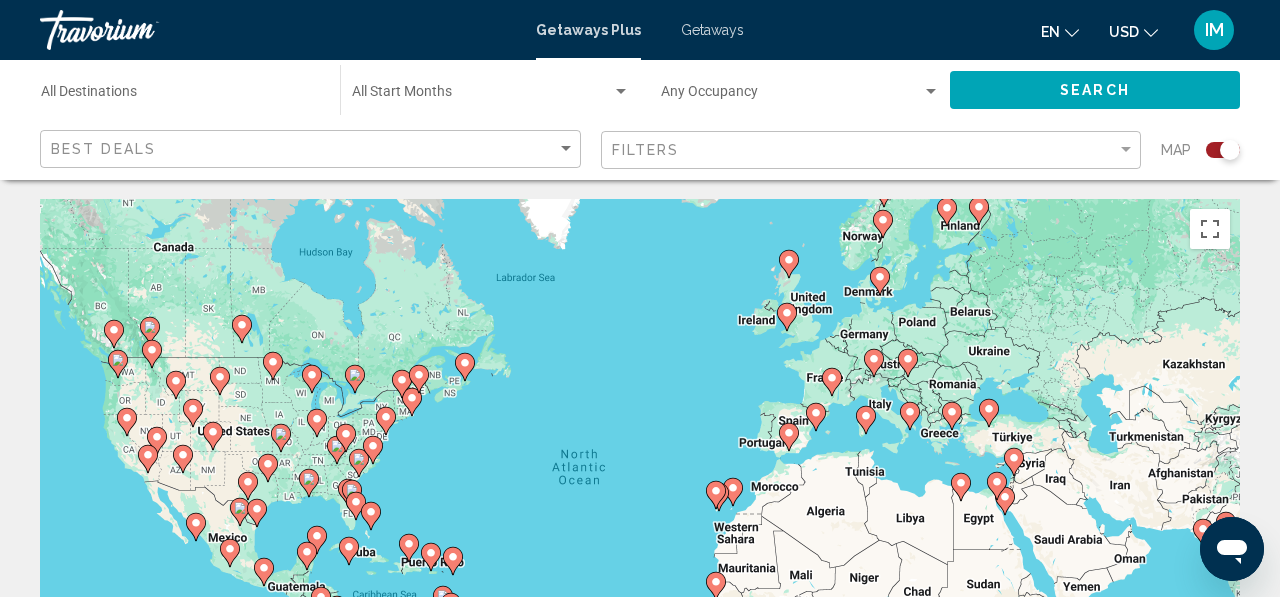 click 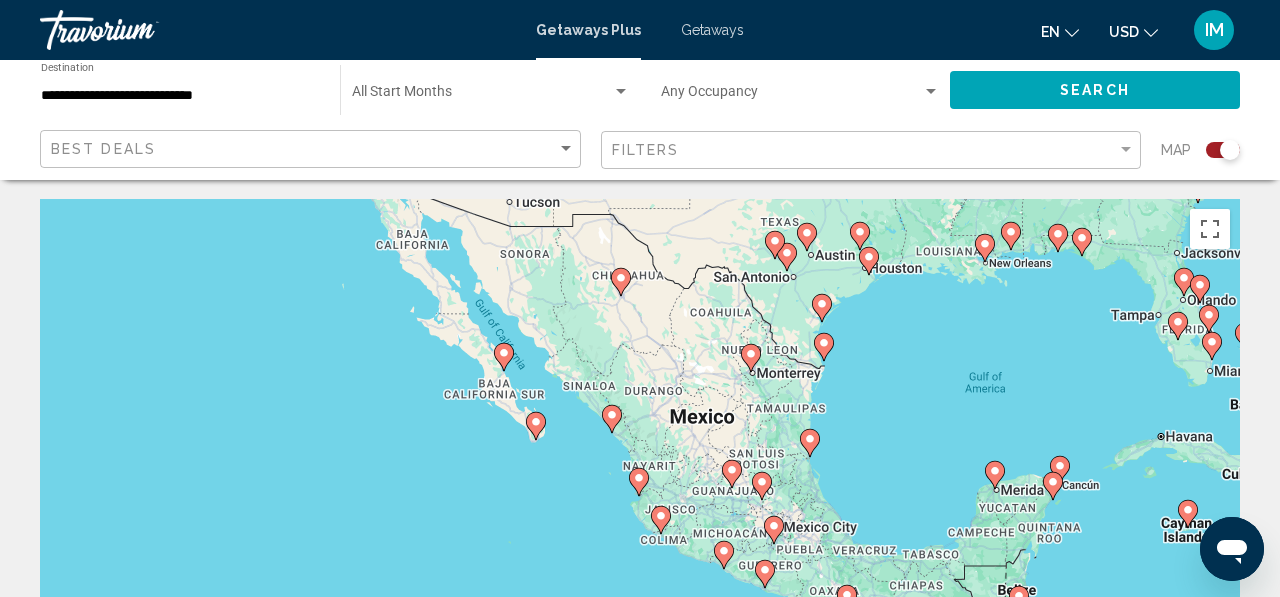 click 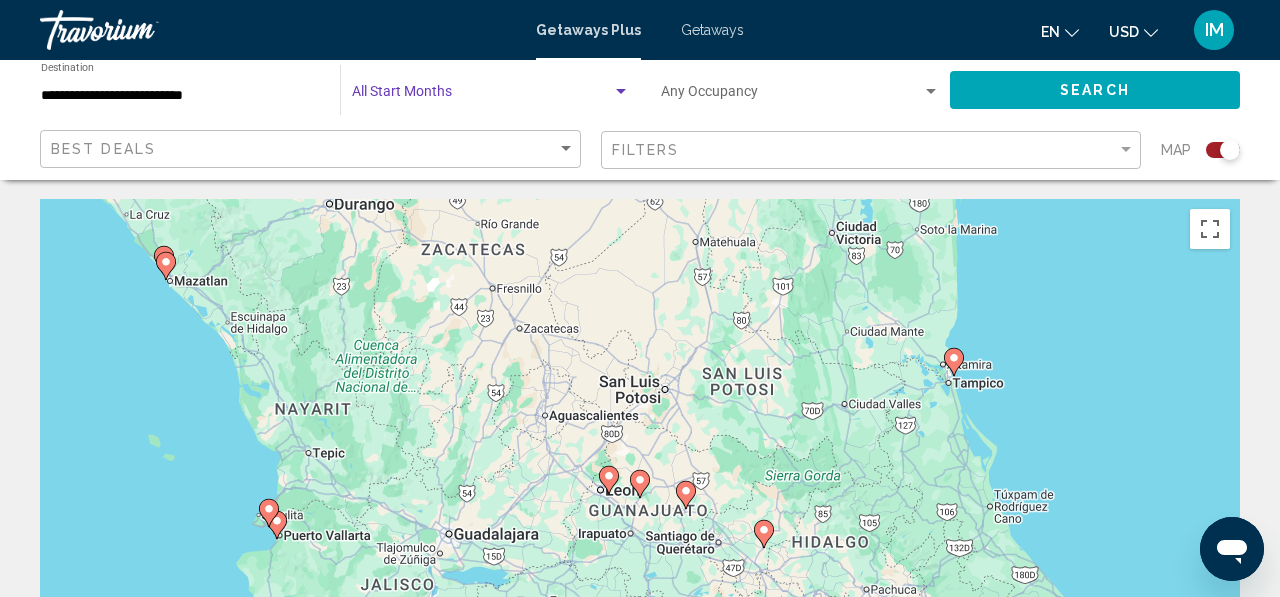 click at bounding box center (621, 91) 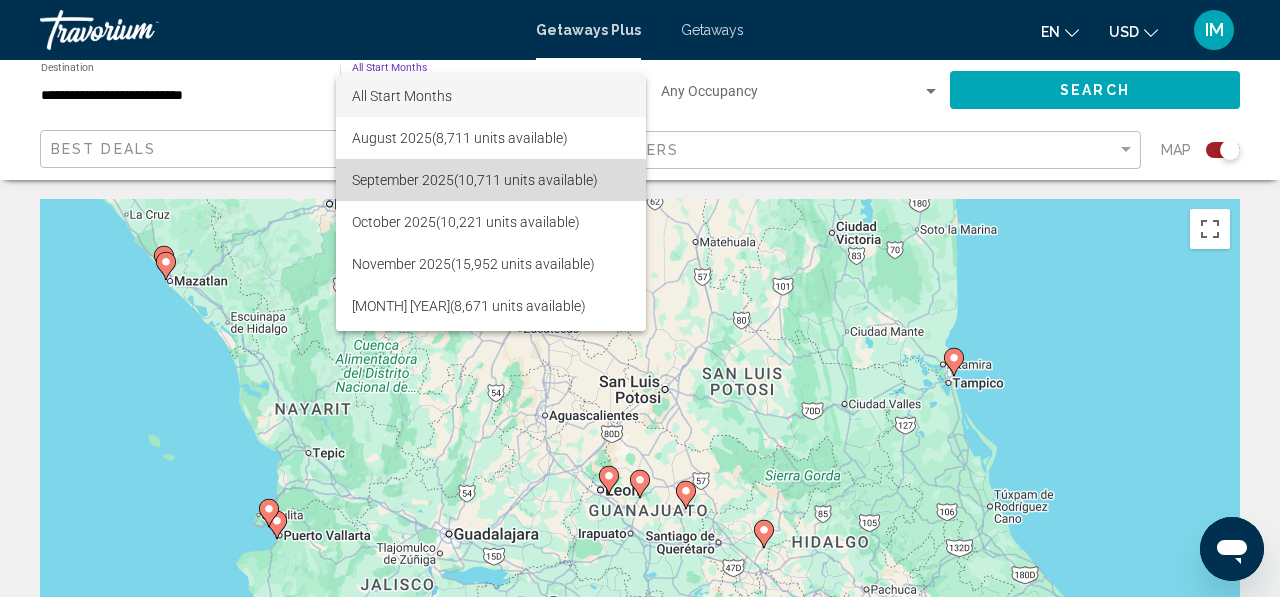 click on "September 2025  (10,711 units available)" at bounding box center [491, 180] 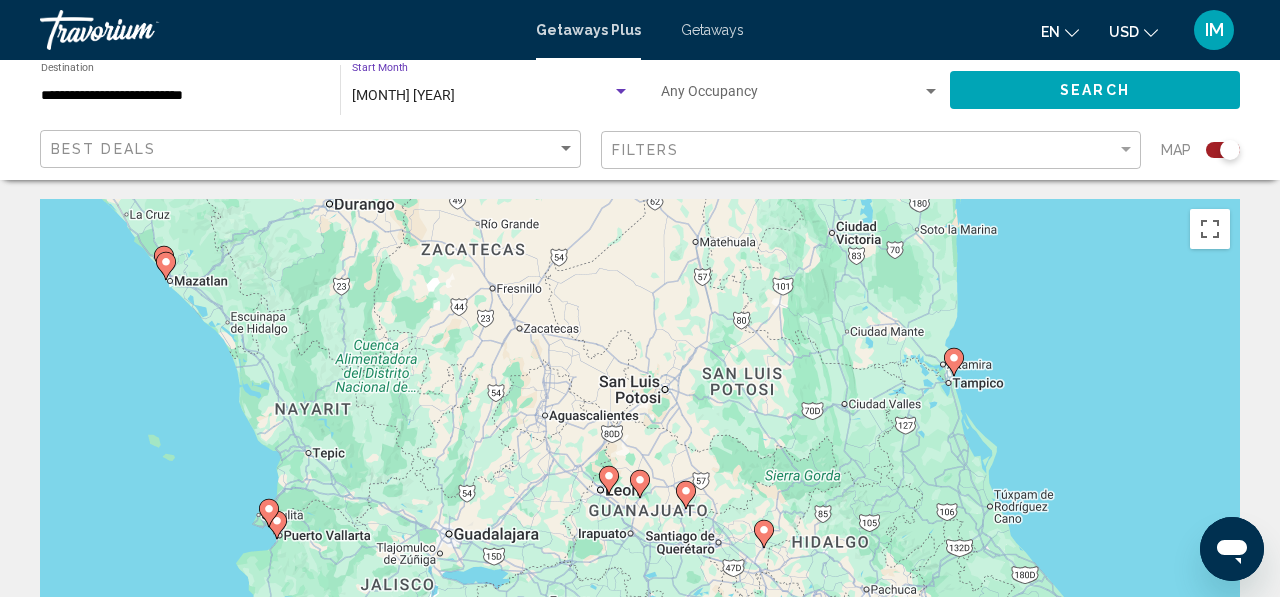 click at bounding box center (931, 91) 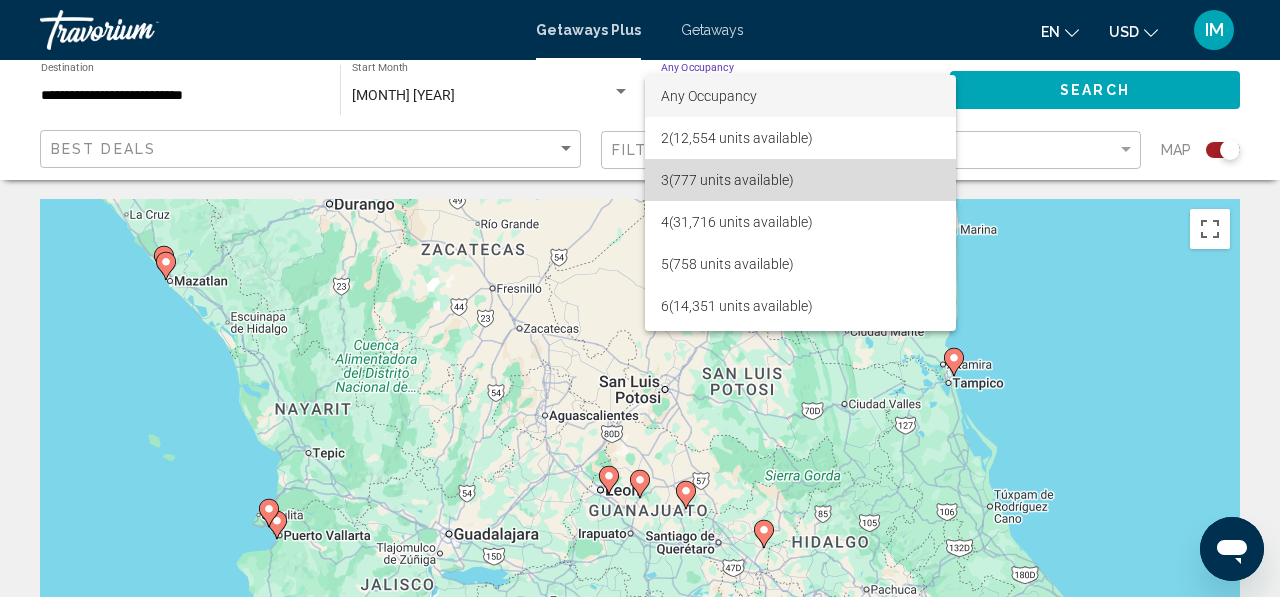click on "3  (777 units available)" at bounding box center (800, 180) 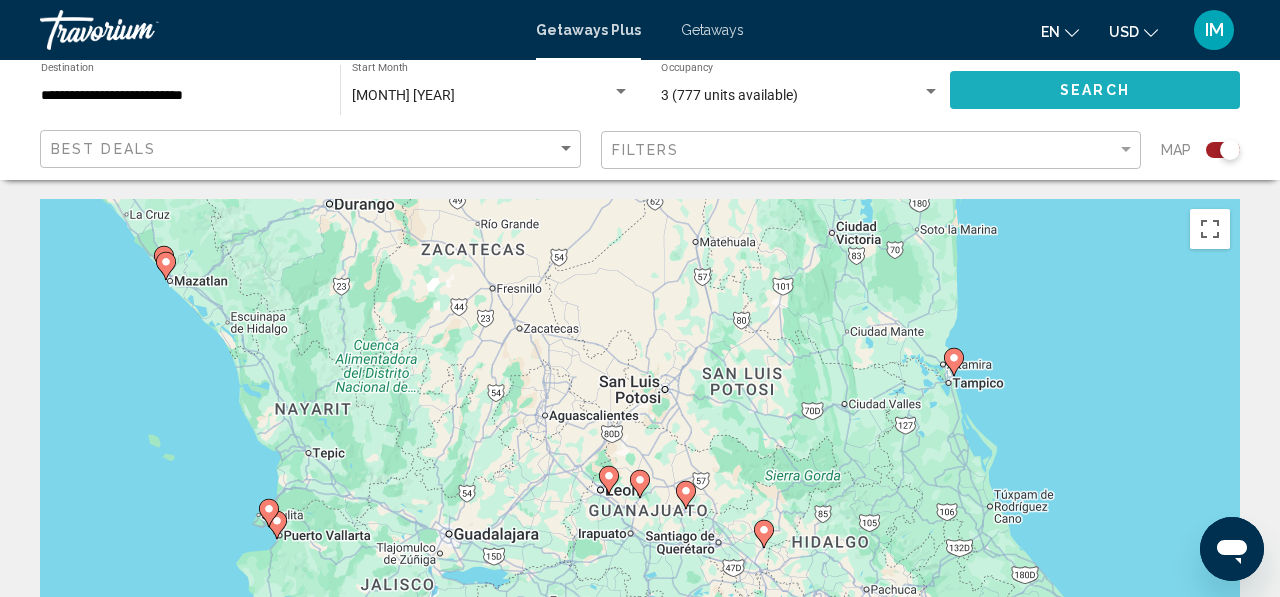 click on "Search" 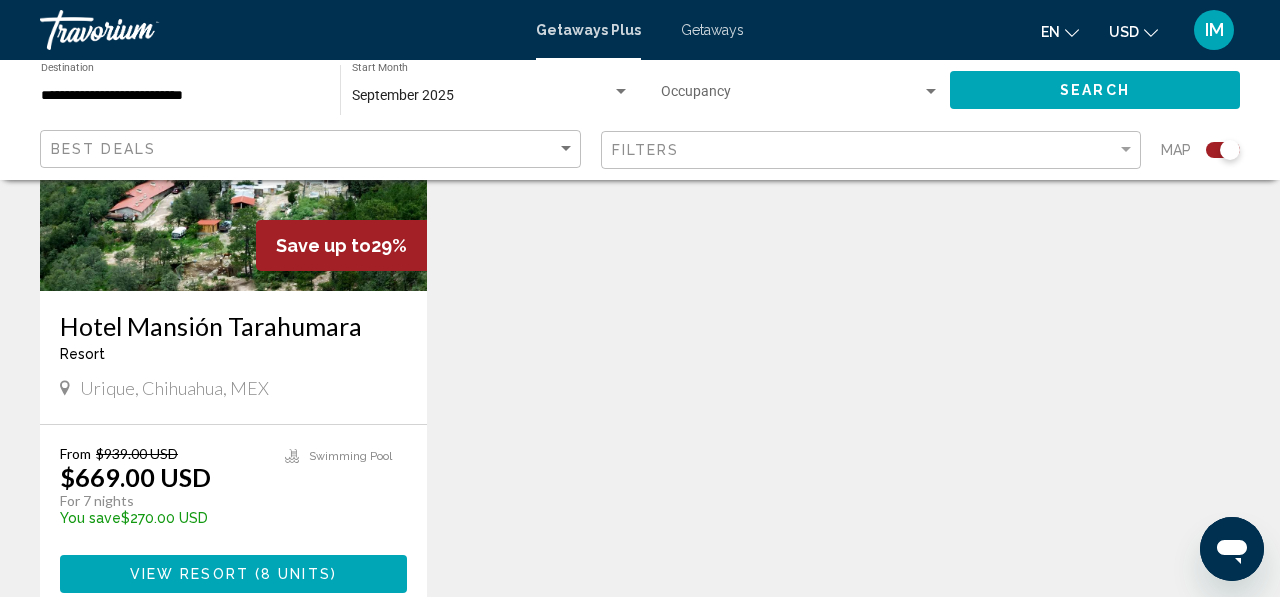 scroll, scrollTop: 1624, scrollLeft: 0, axis: vertical 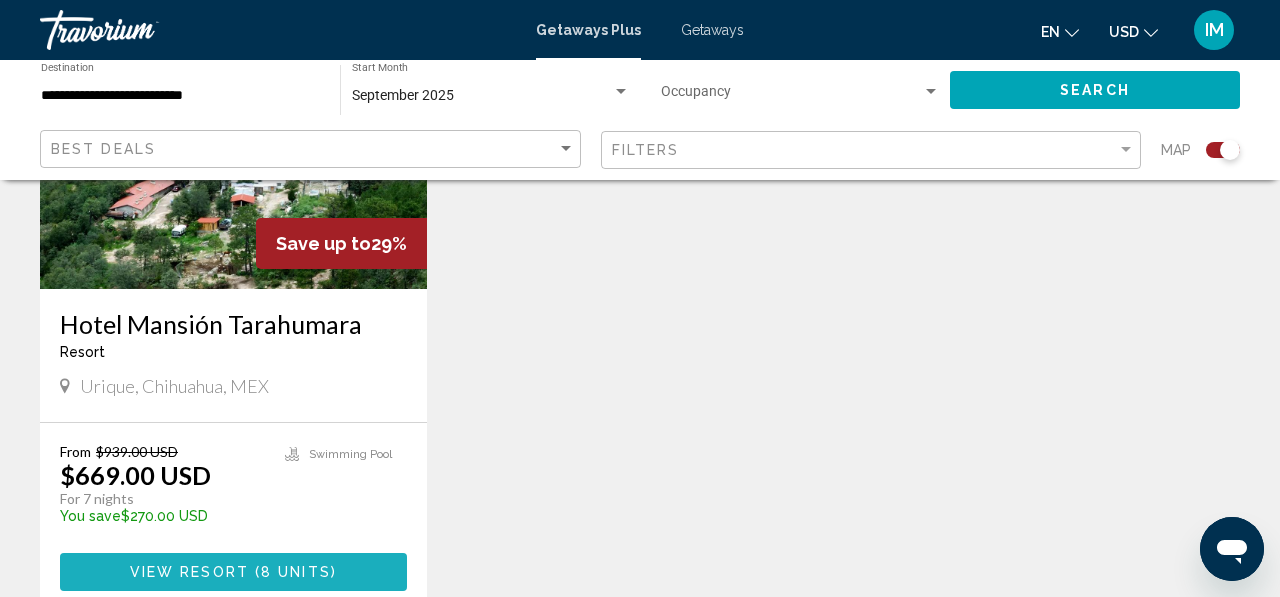 click at bounding box center (252, 573) 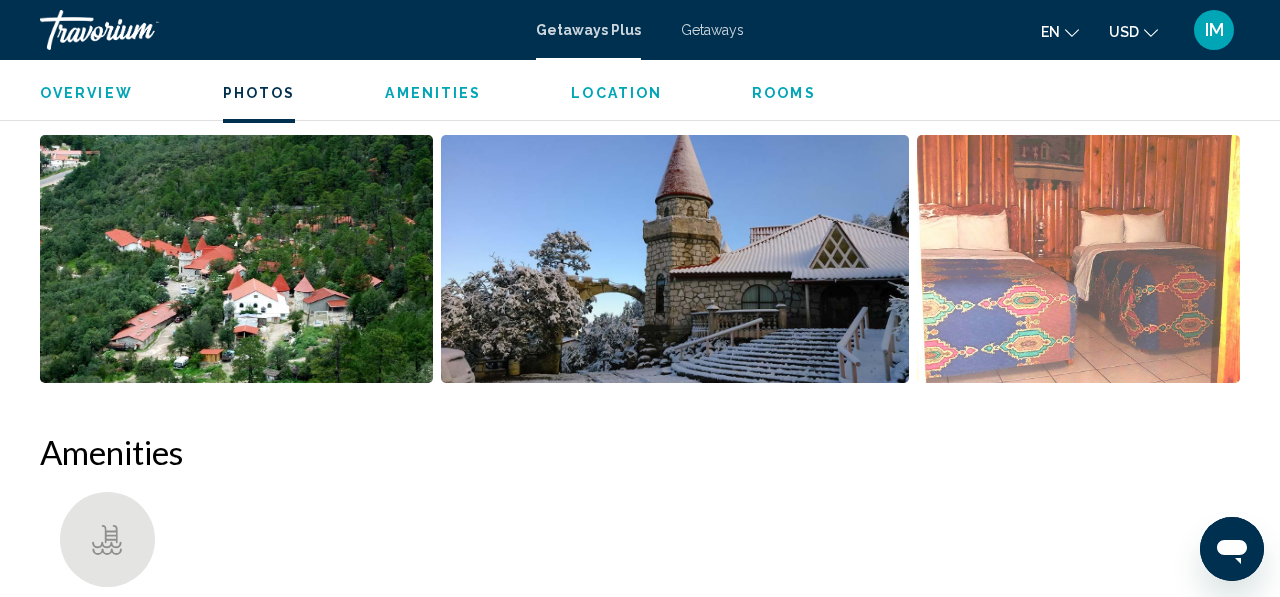 scroll, scrollTop: 1296, scrollLeft: 0, axis: vertical 